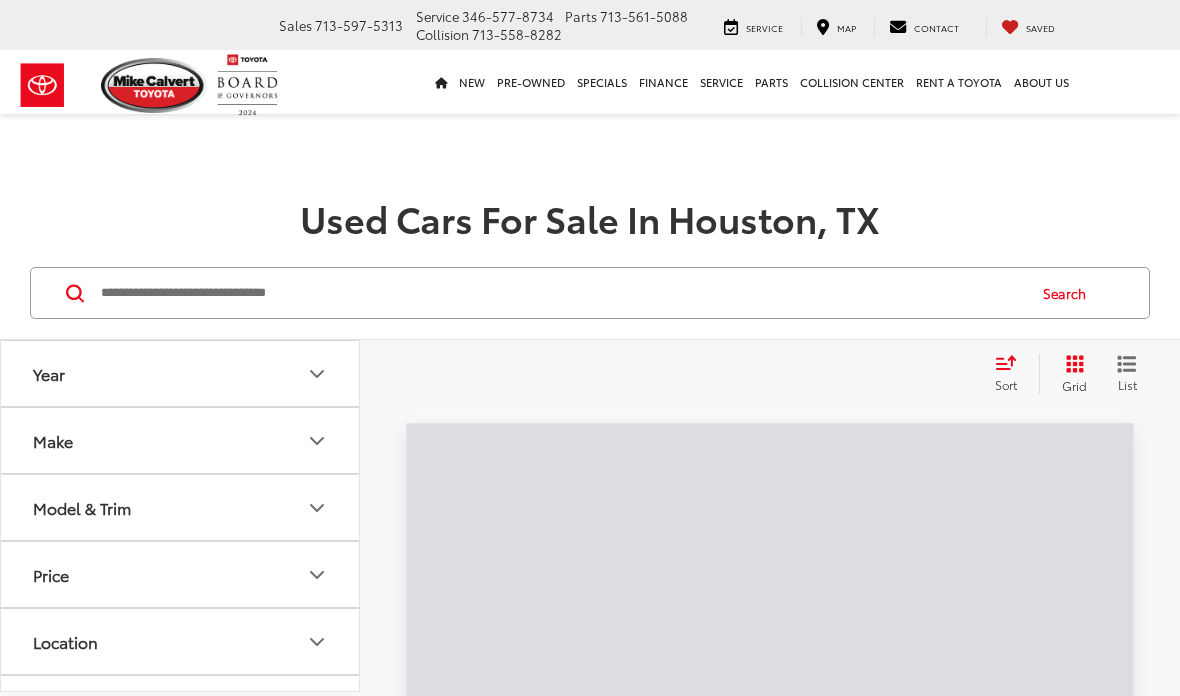 scroll, scrollTop: 0, scrollLeft: 0, axis: both 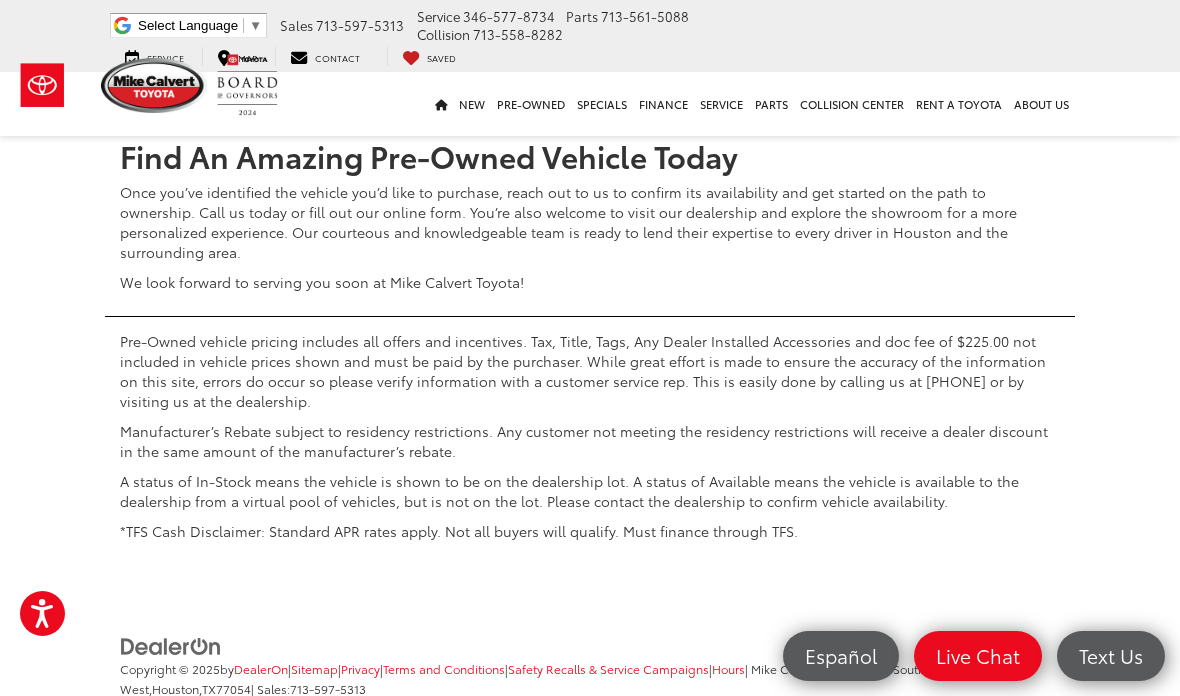 click on "3" at bounding box center [824, -366] 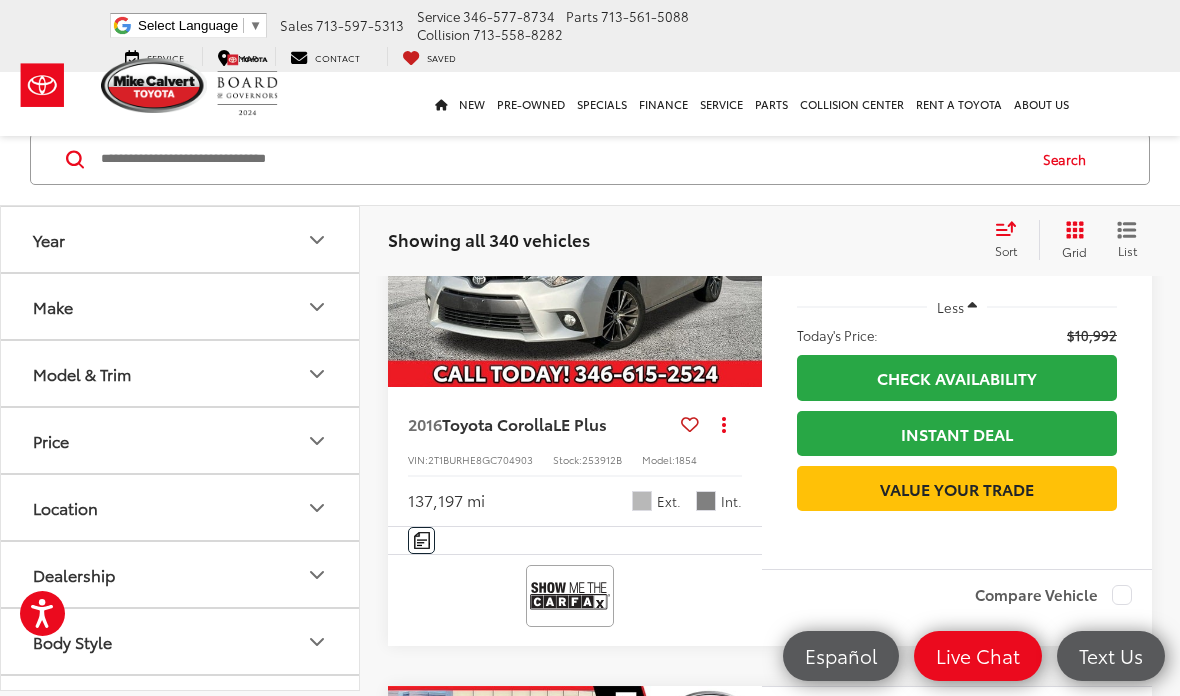 scroll, scrollTop: 1443, scrollLeft: 0, axis: vertical 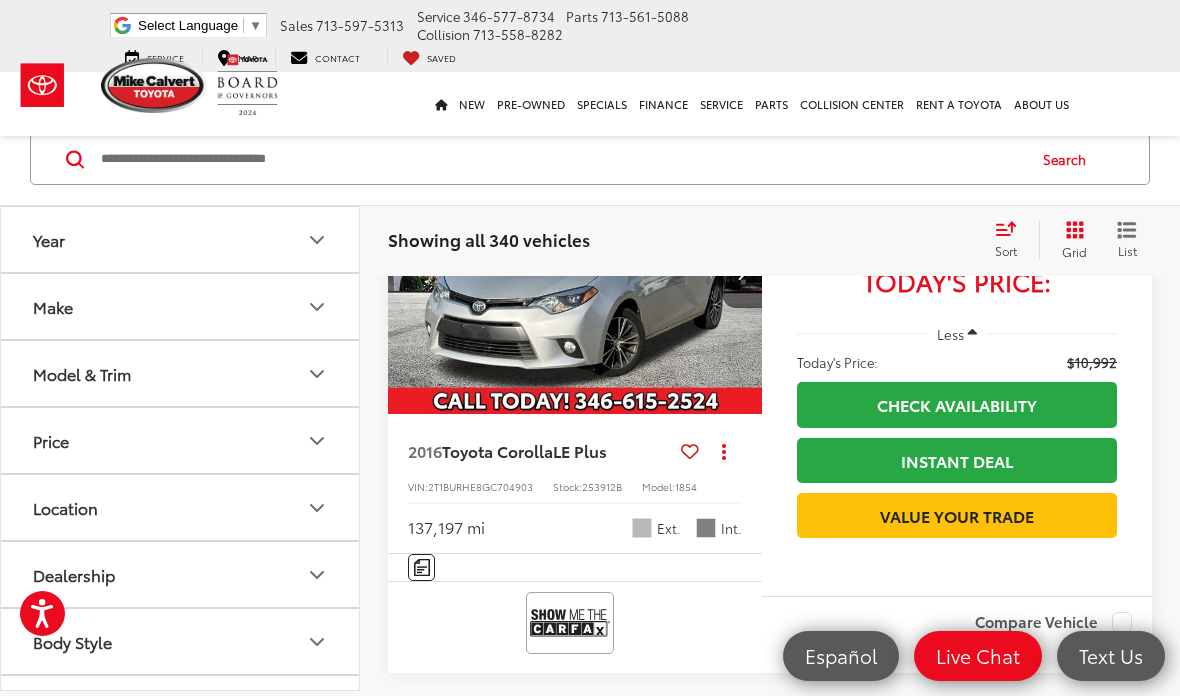 click at bounding box center [742, 273] 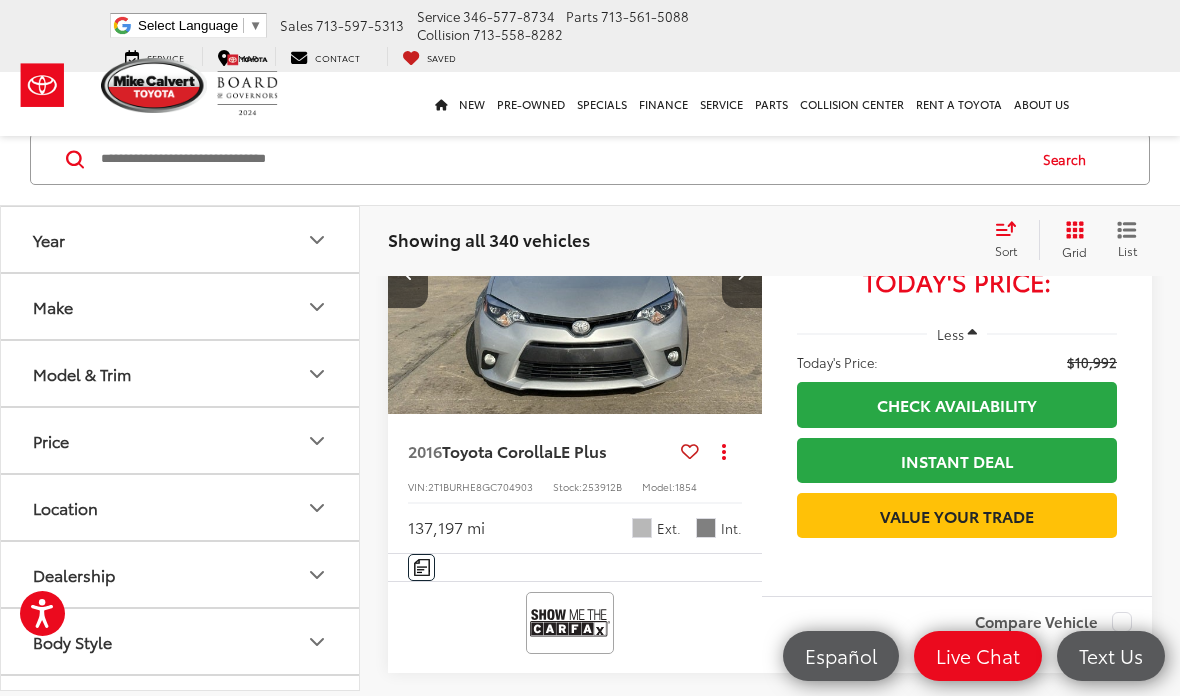 click at bounding box center (742, 273) 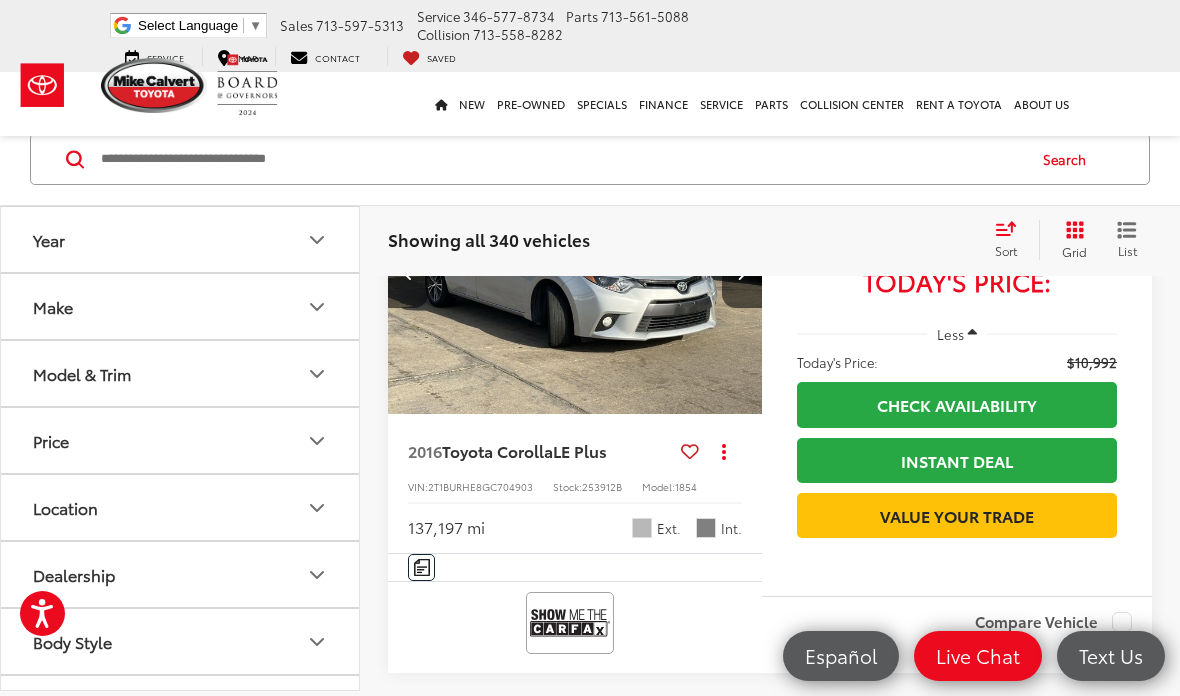 click at bounding box center (741, 273) 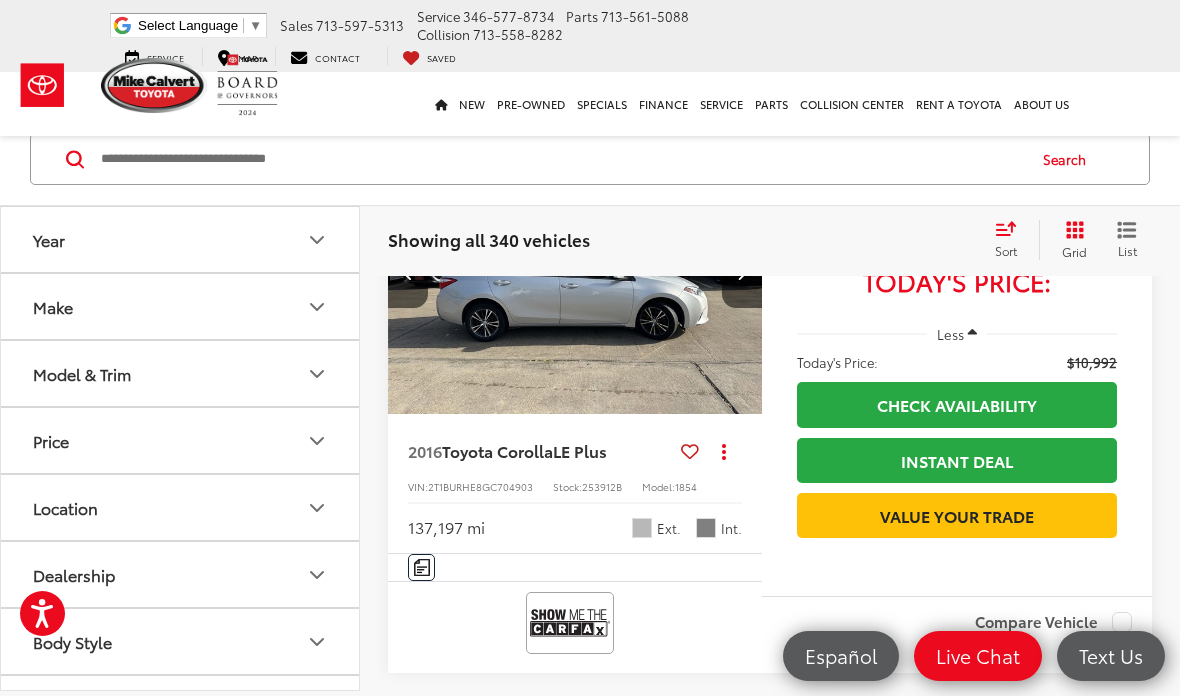 click at bounding box center [741, 273] 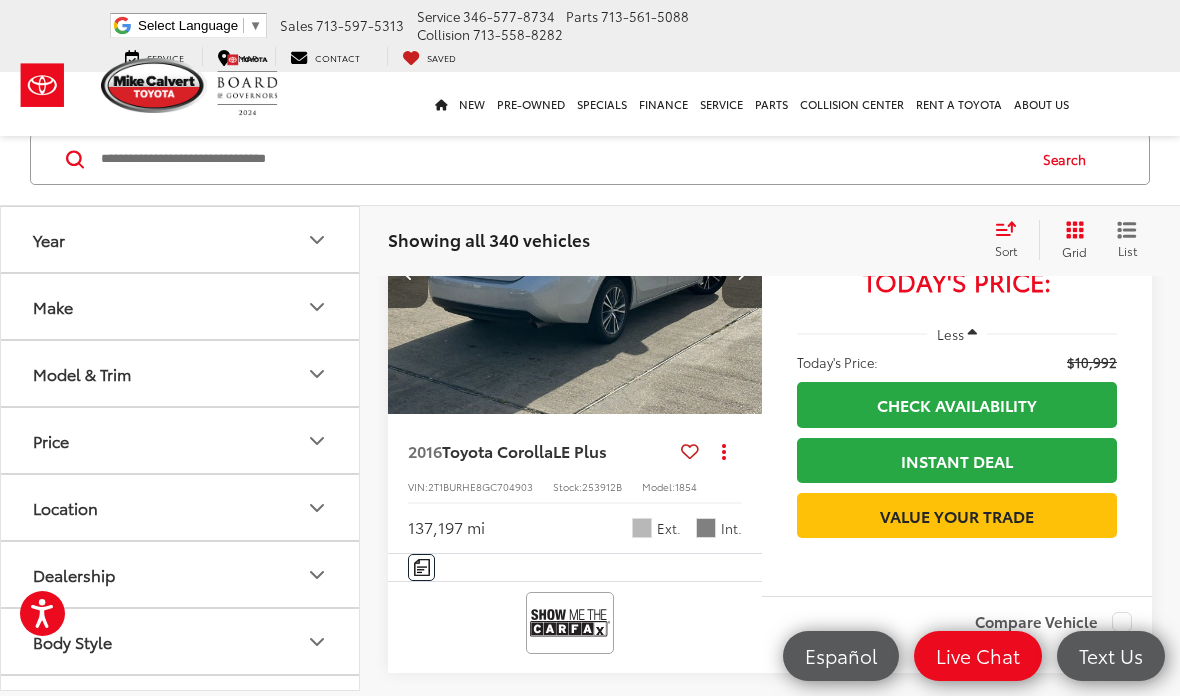 click at bounding box center [742, 273] 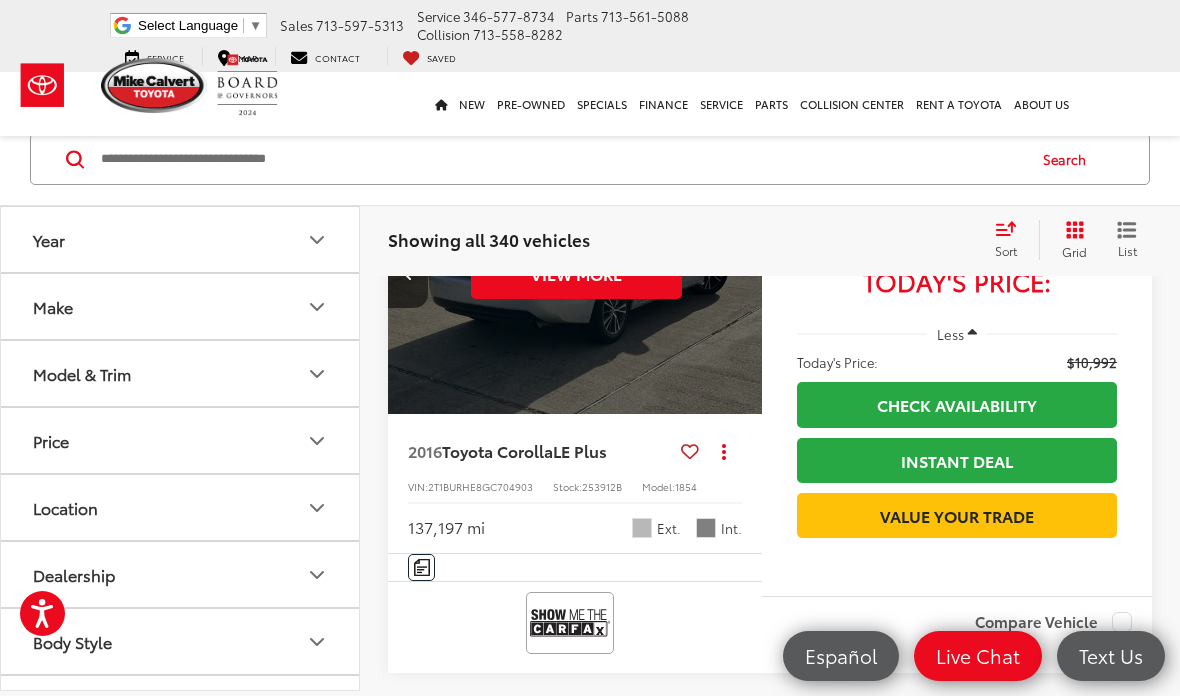 scroll, scrollTop: 0, scrollLeft: 1885, axis: horizontal 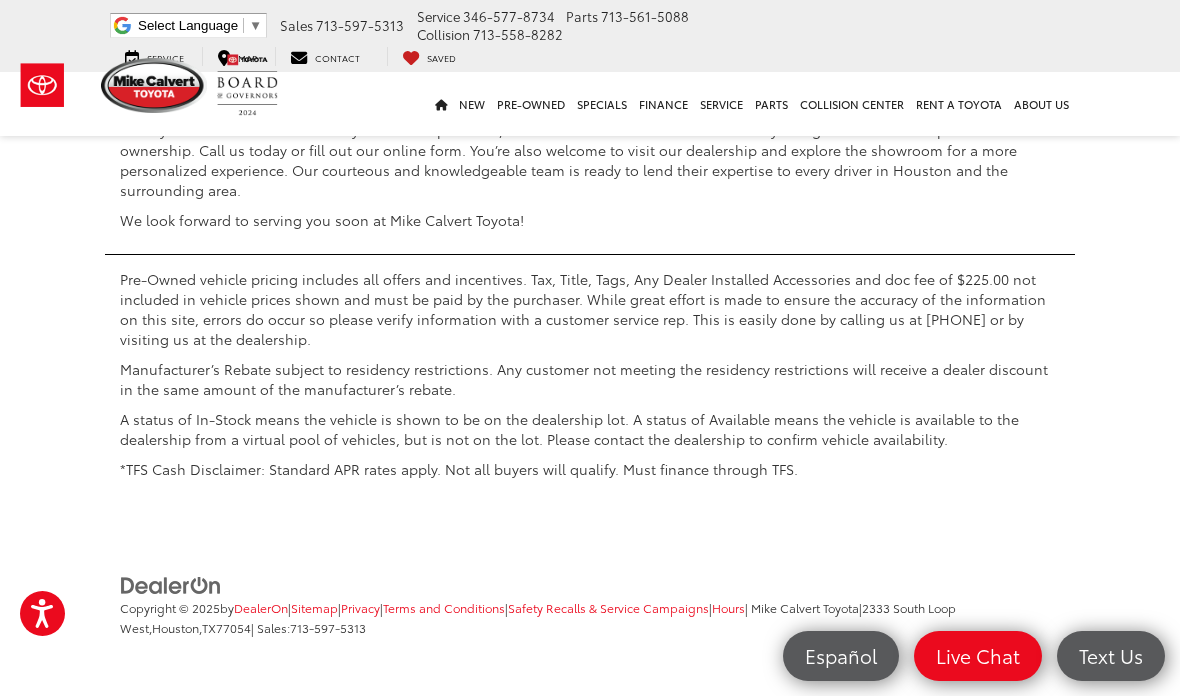 click on "2" at bounding box center [794, -427] 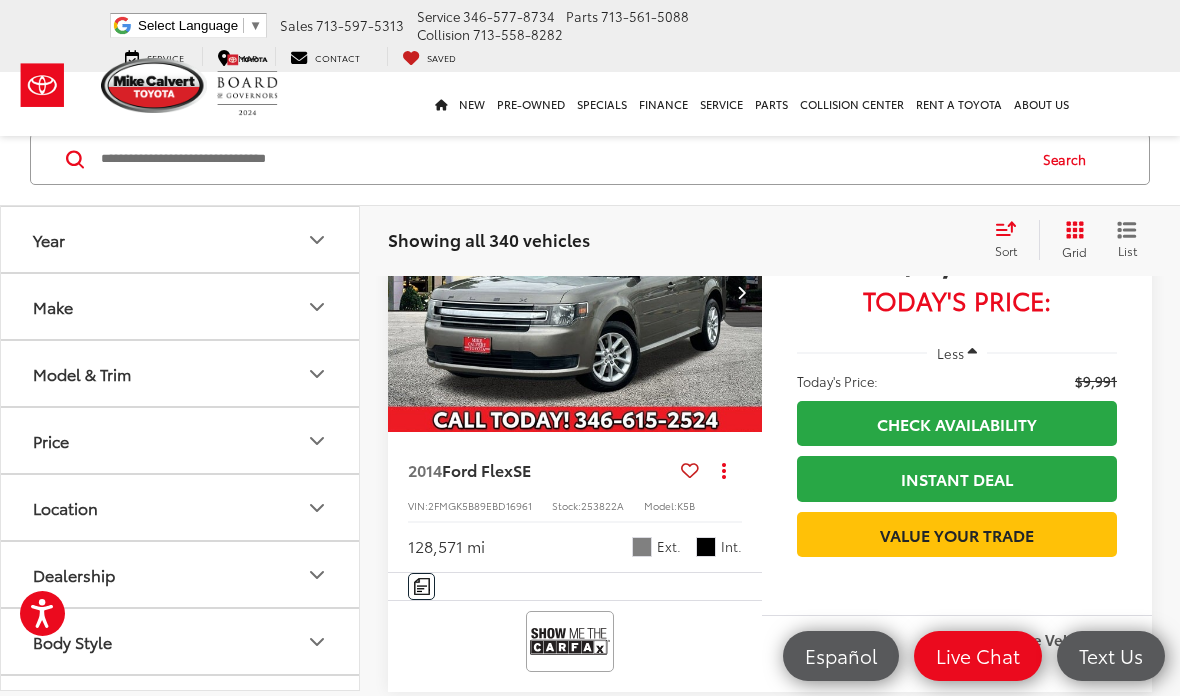 scroll, scrollTop: 6068, scrollLeft: 0, axis: vertical 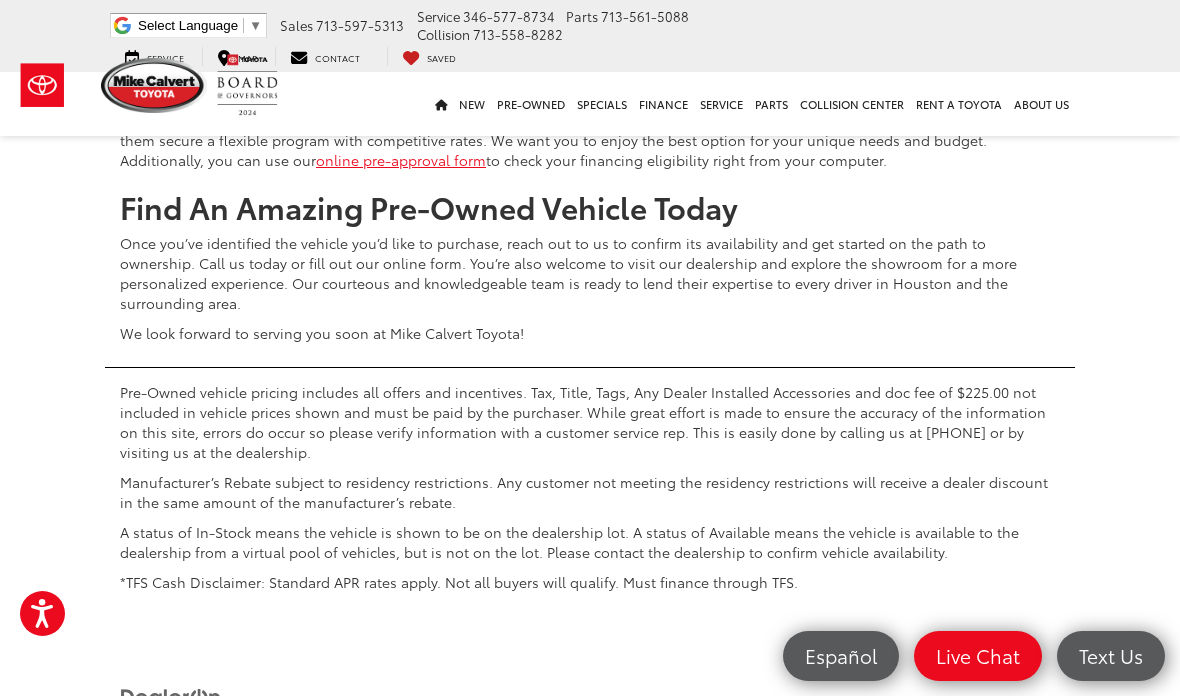 click on "3" at bounding box center [824, -315] 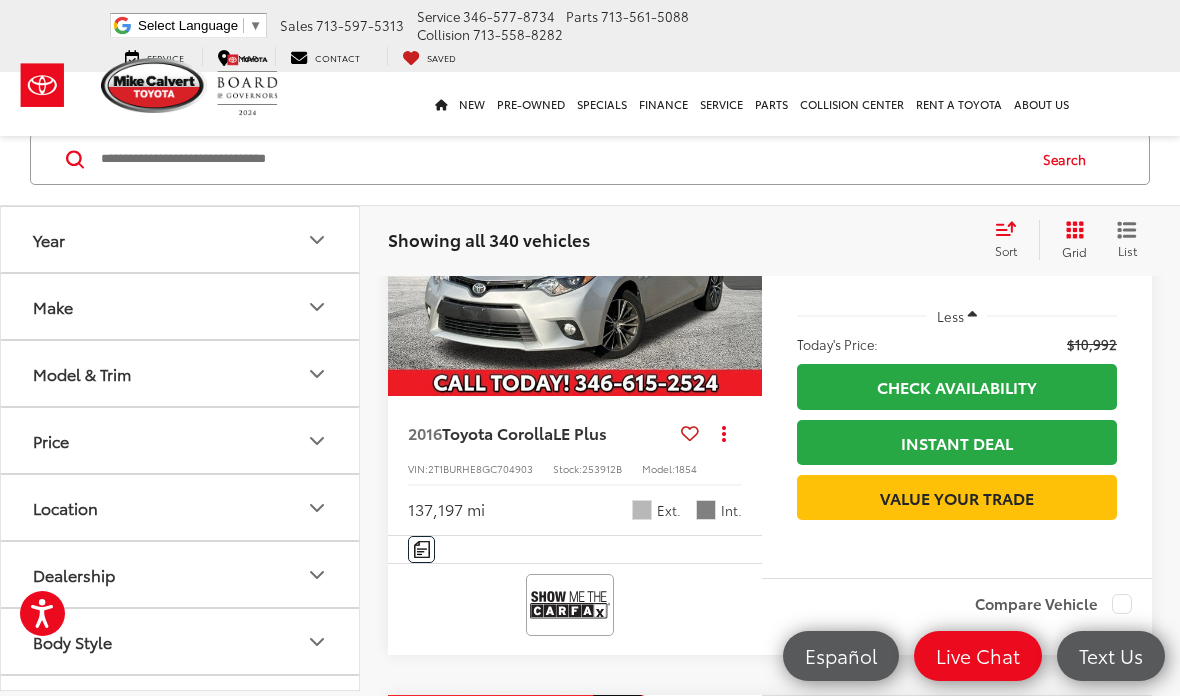 scroll, scrollTop: 1433, scrollLeft: 0, axis: vertical 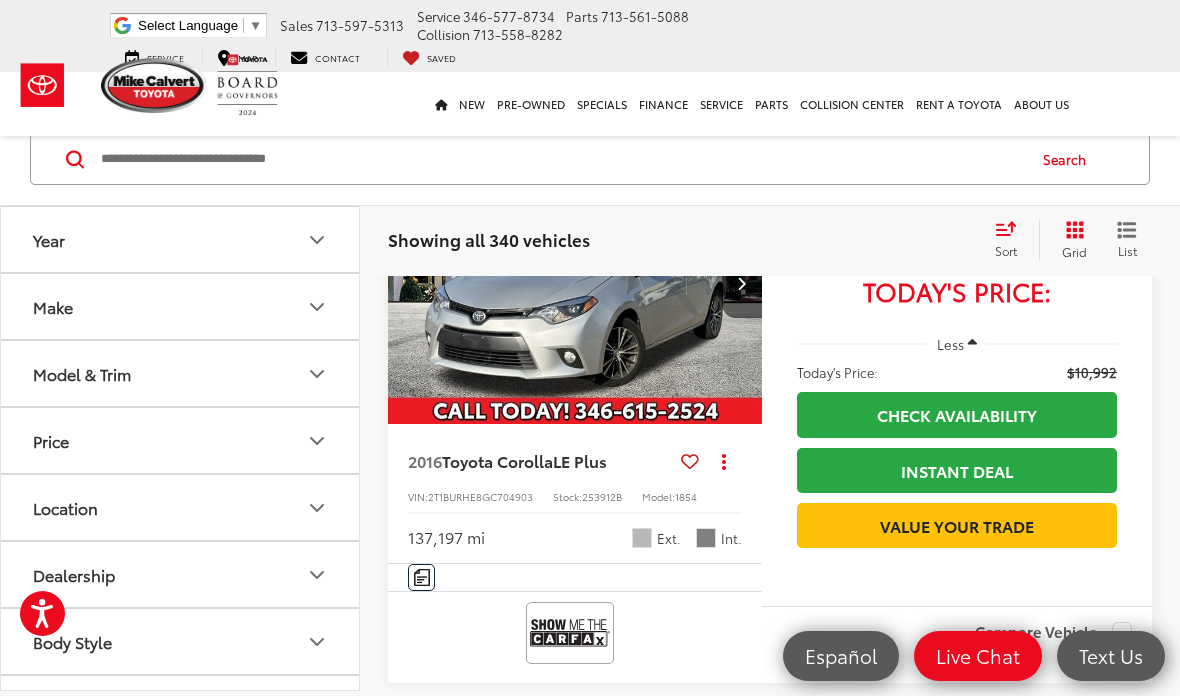 click at bounding box center (742, 283) 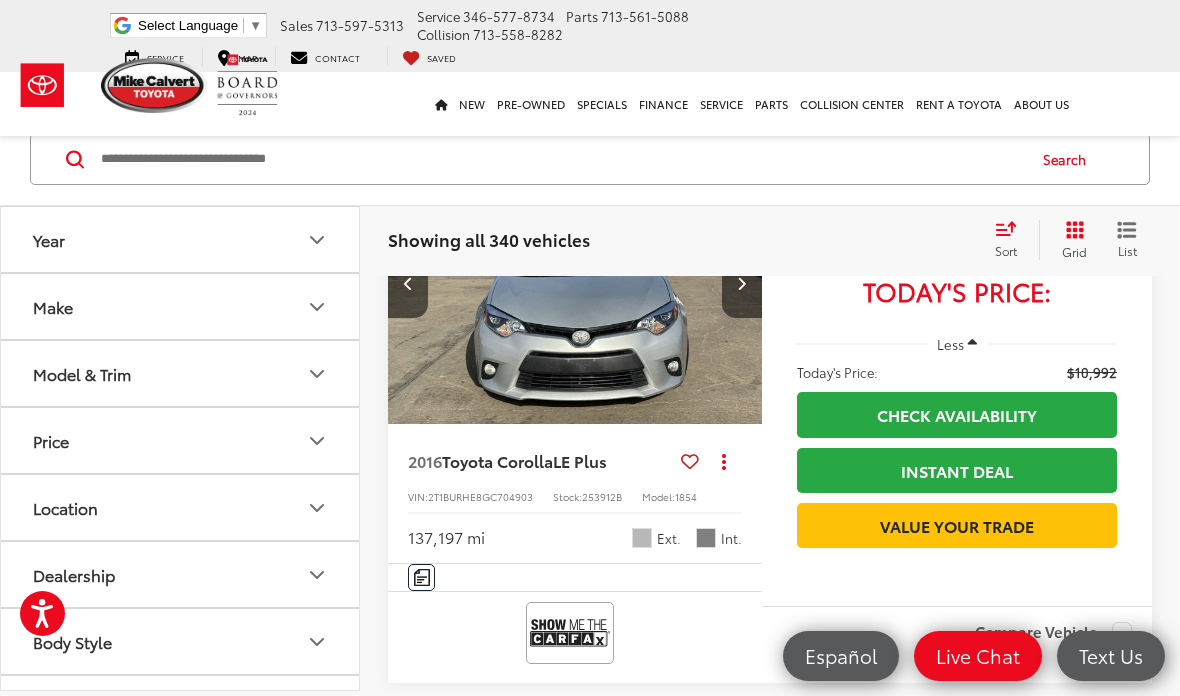 click at bounding box center (742, 283) 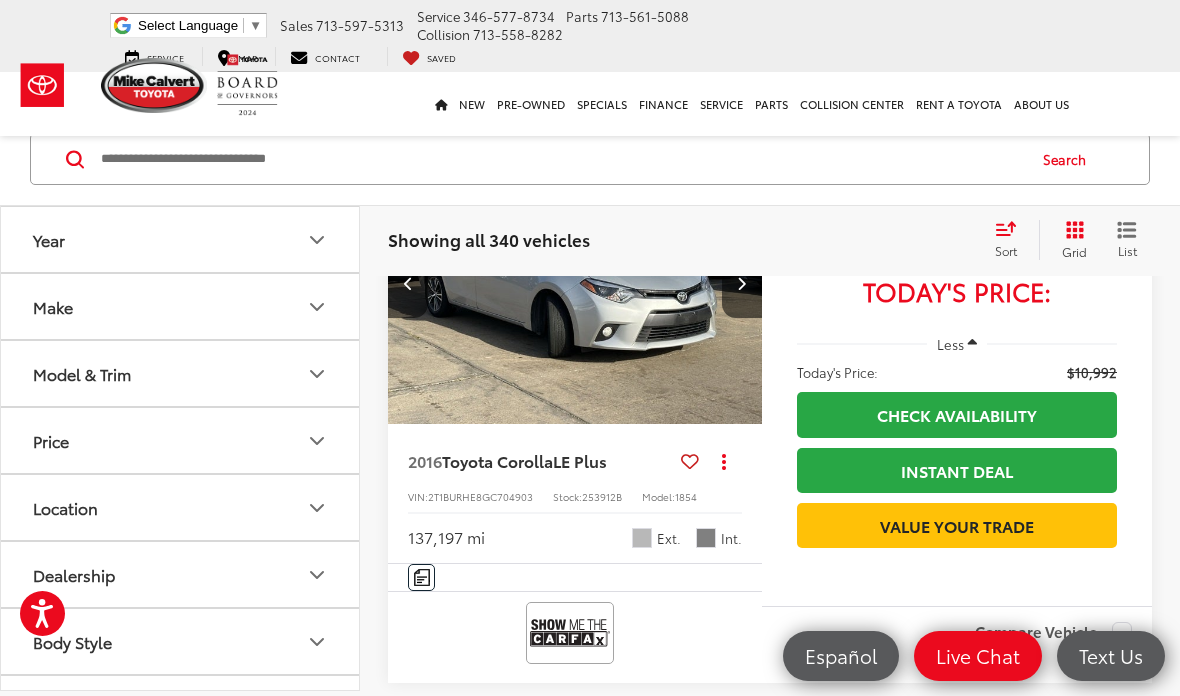 click at bounding box center (741, 283) 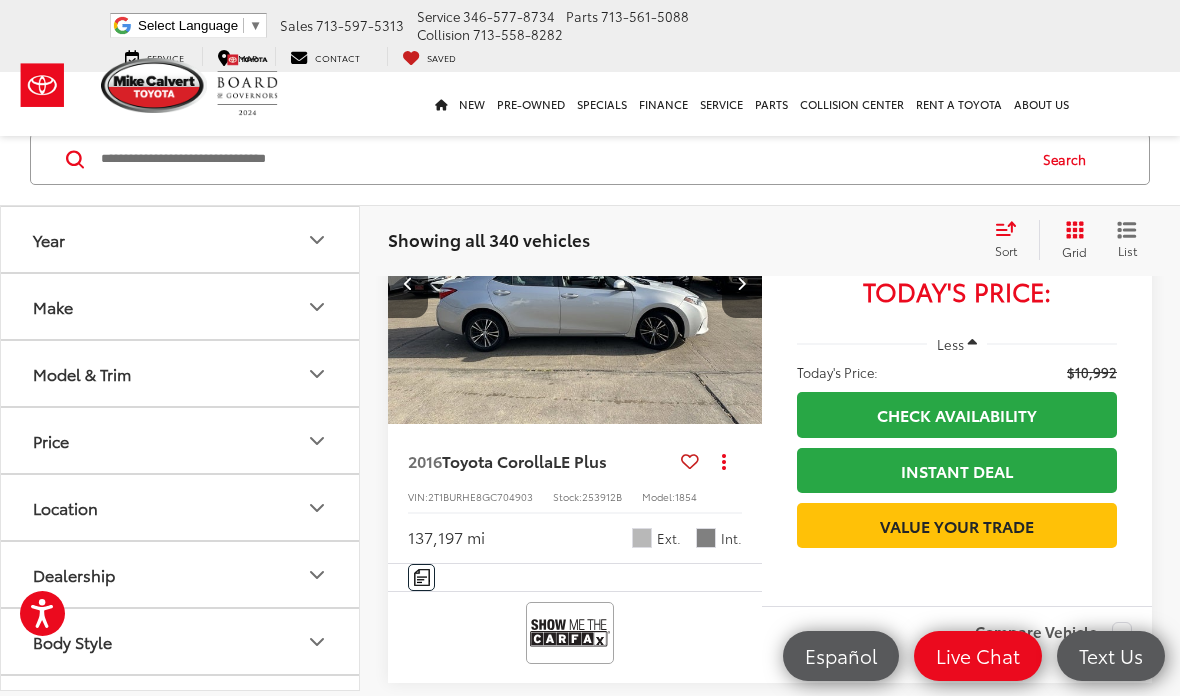 scroll, scrollTop: 0, scrollLeft: 1131, axis: horizontal 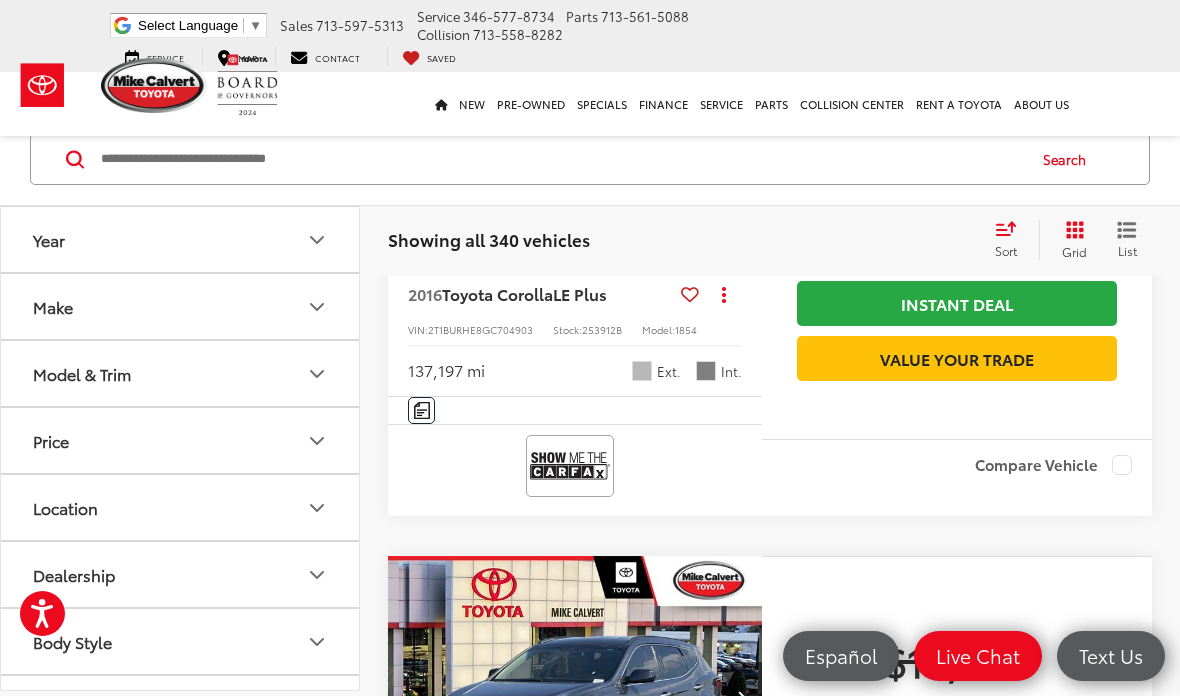 click on "LE Plus" at bounding box center [580, 293] 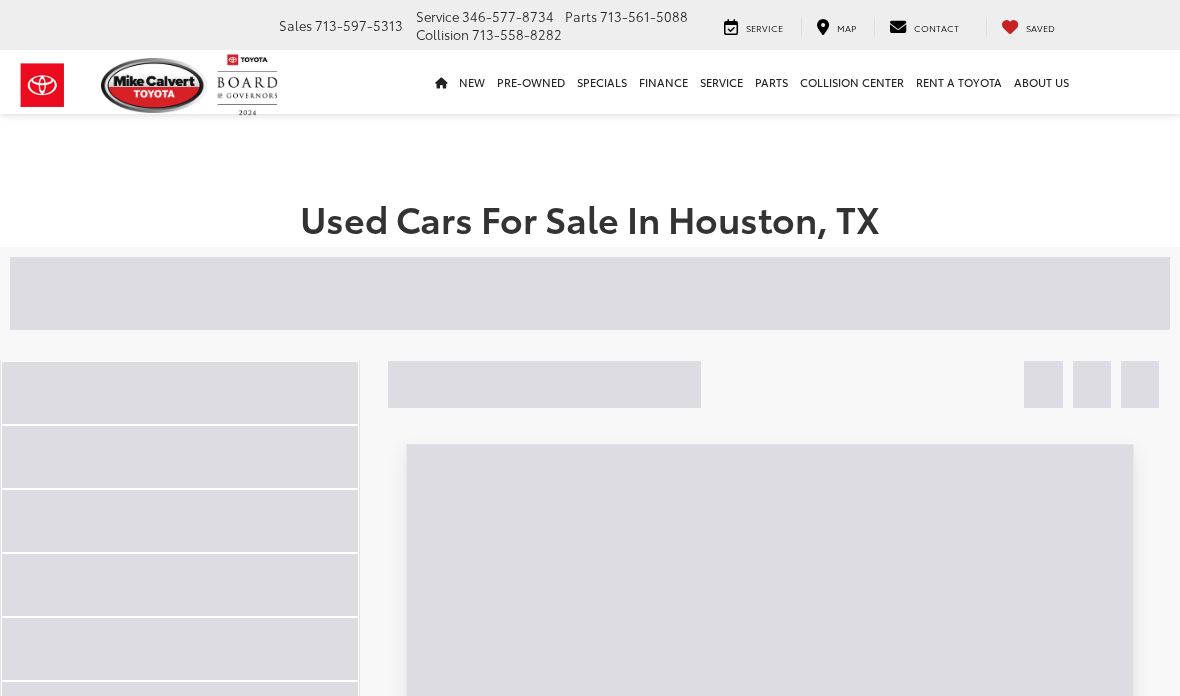 scroll, scrollTop: 133, scrollLeft: 0, axis: vertical 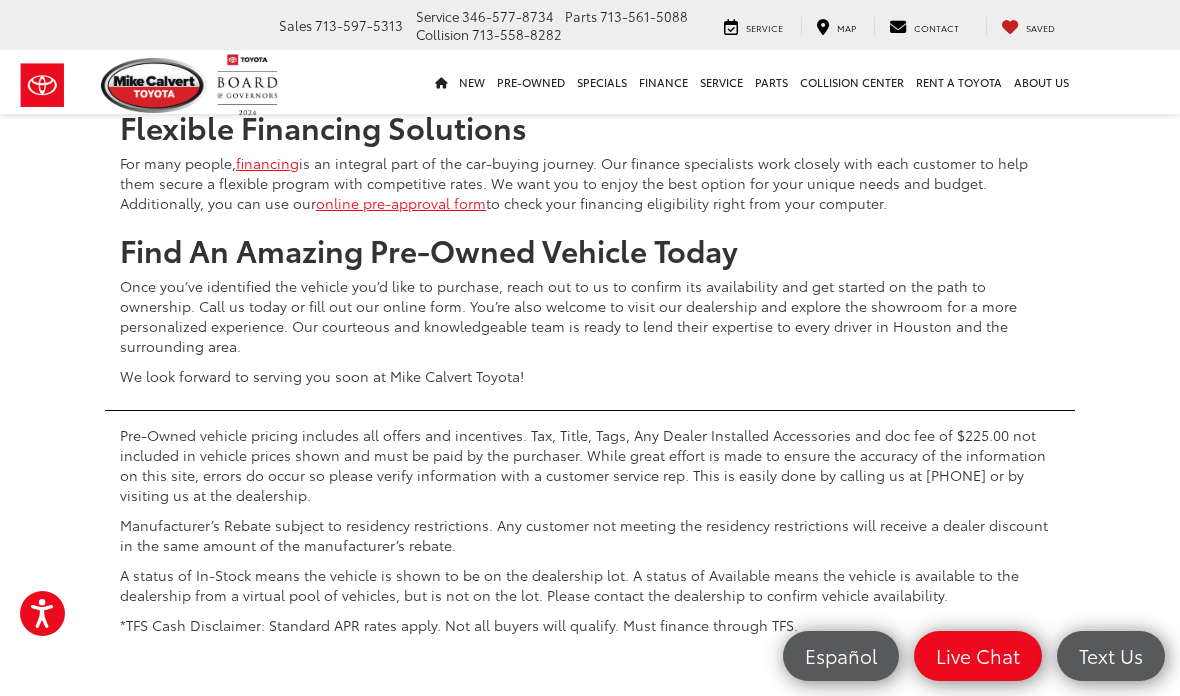 click on "2" at bounding box center [794, -272] 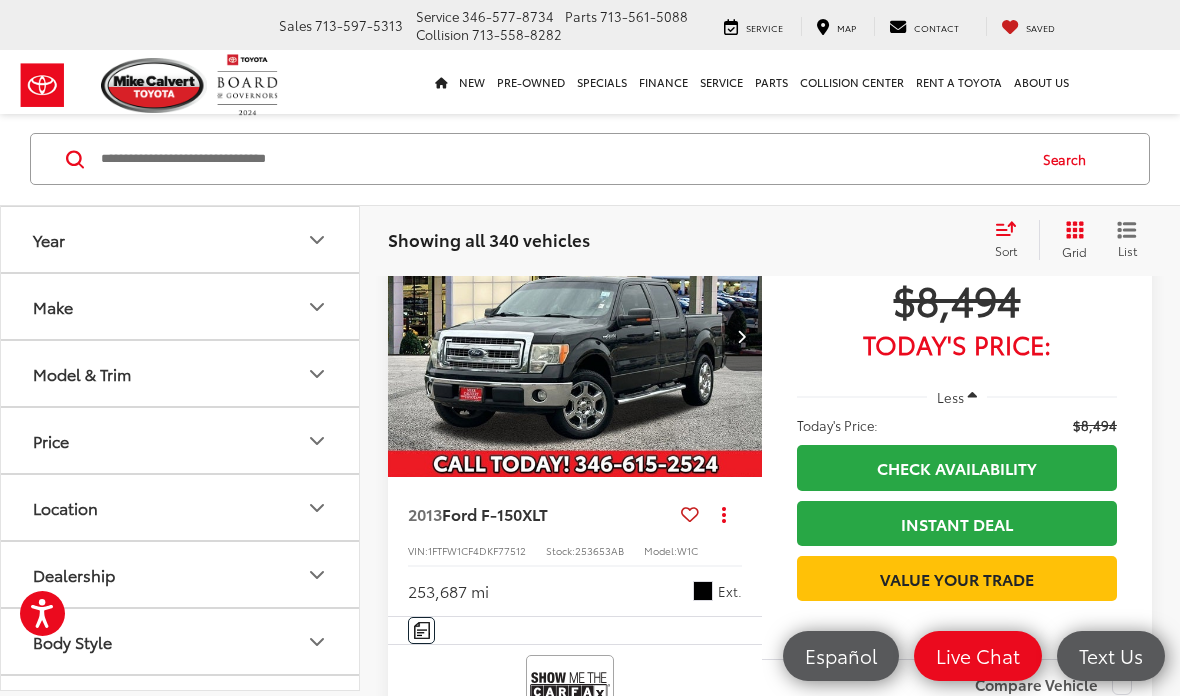 scroll, scrollTop: 1968, scrollLeft: 0, axis: vertical 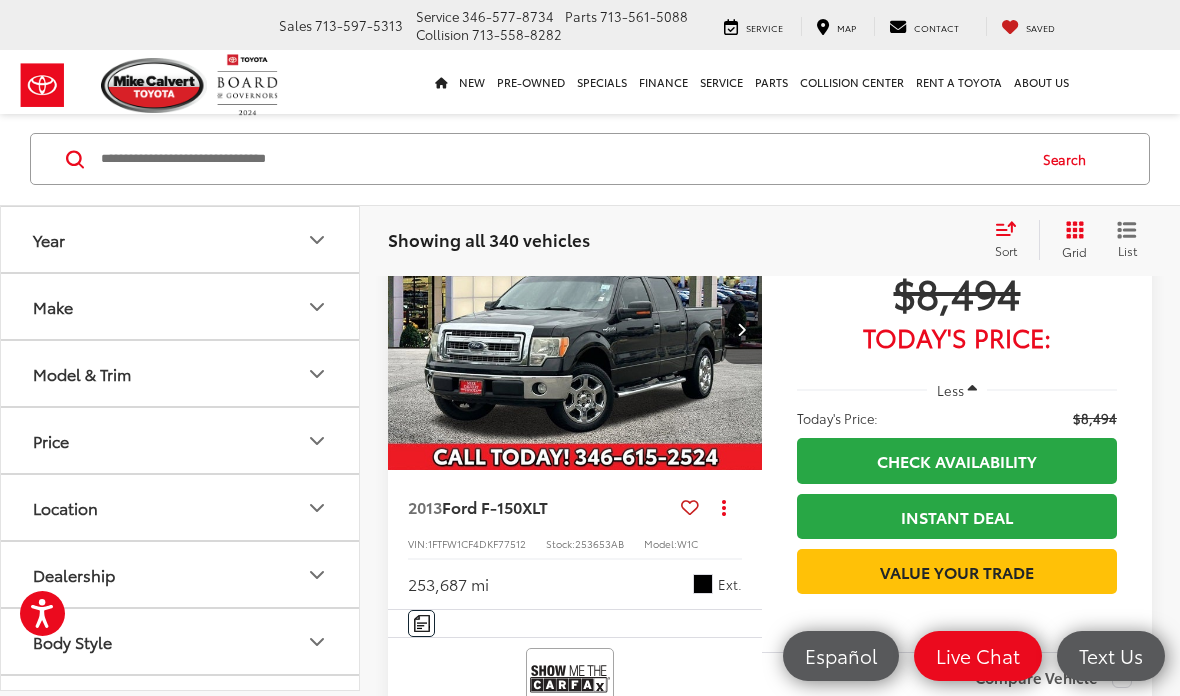 click on "Grid" at bounding box center [1074, 251] 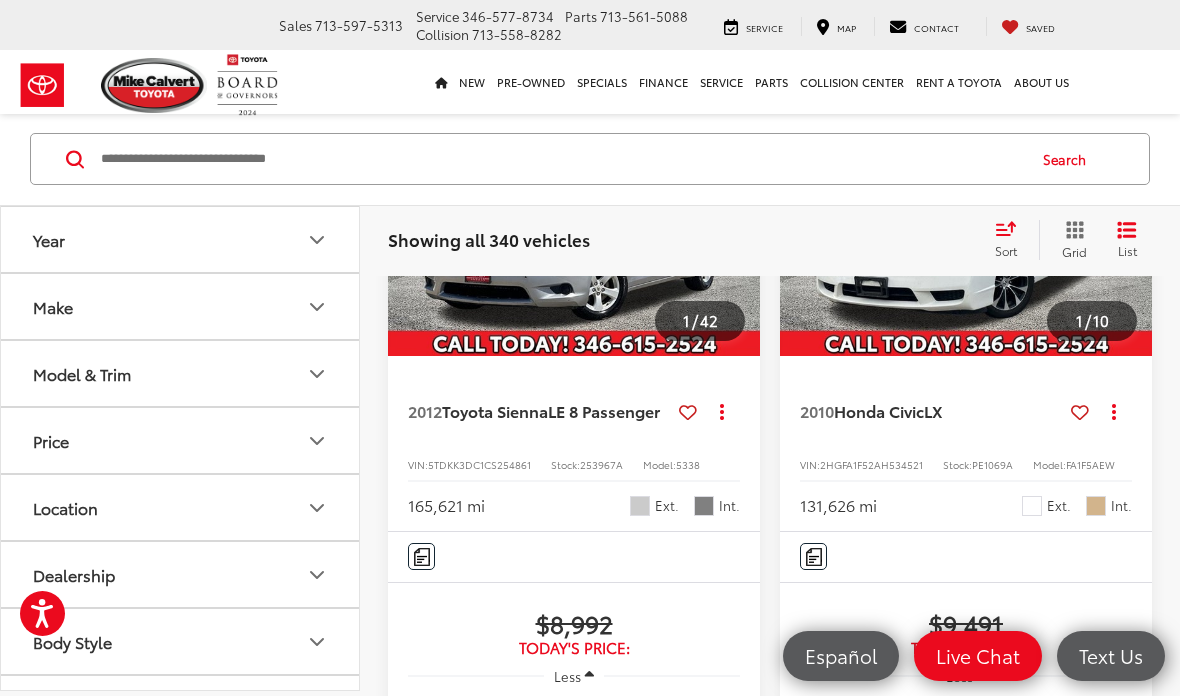 scroll, scrollTop: 3415, scrollLeft: 0, axis: vertical 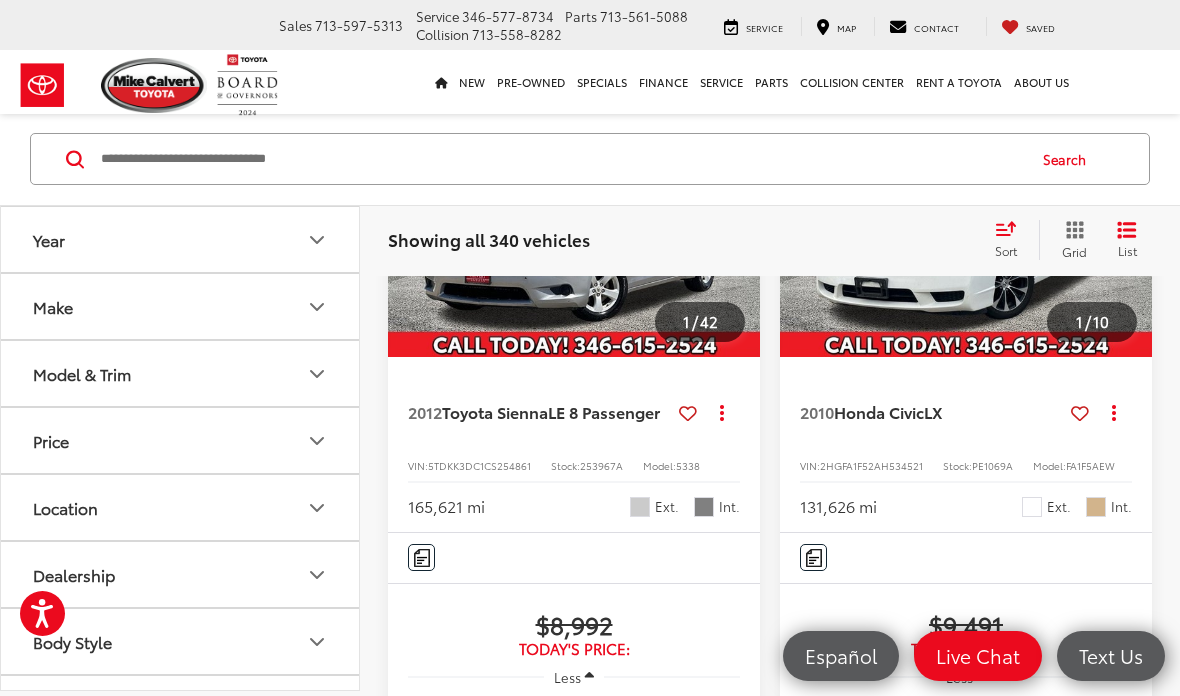 click at bounding box center (1132, 217) 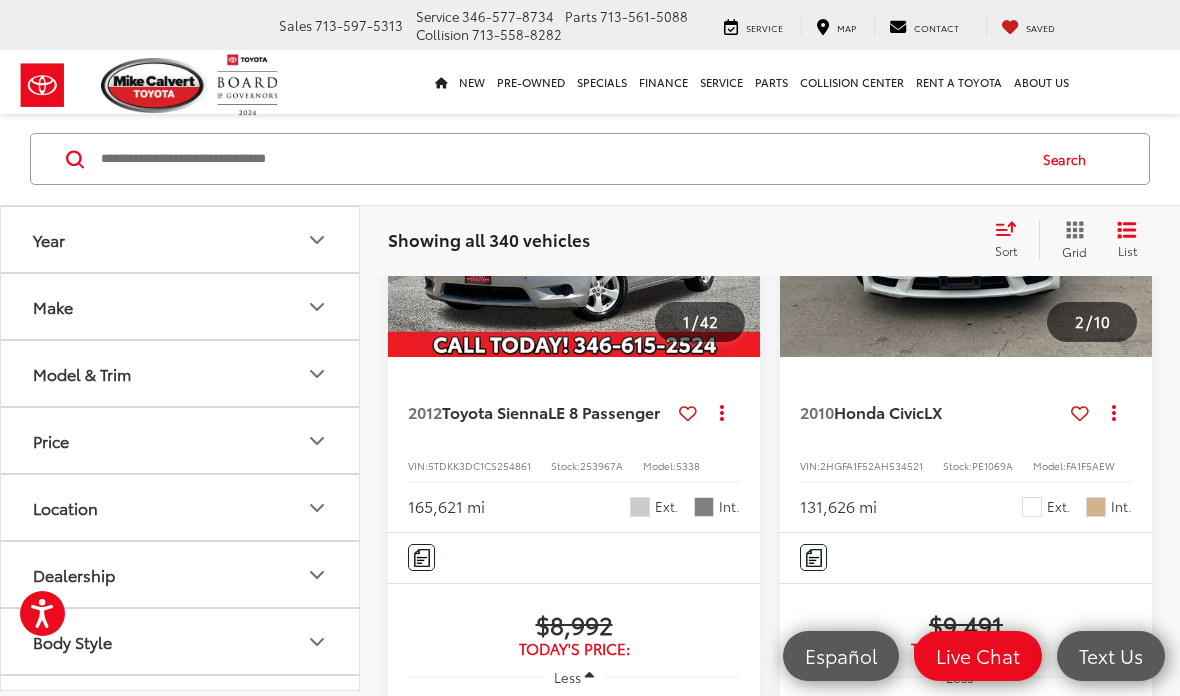 click at bounding box center [1132, 217] 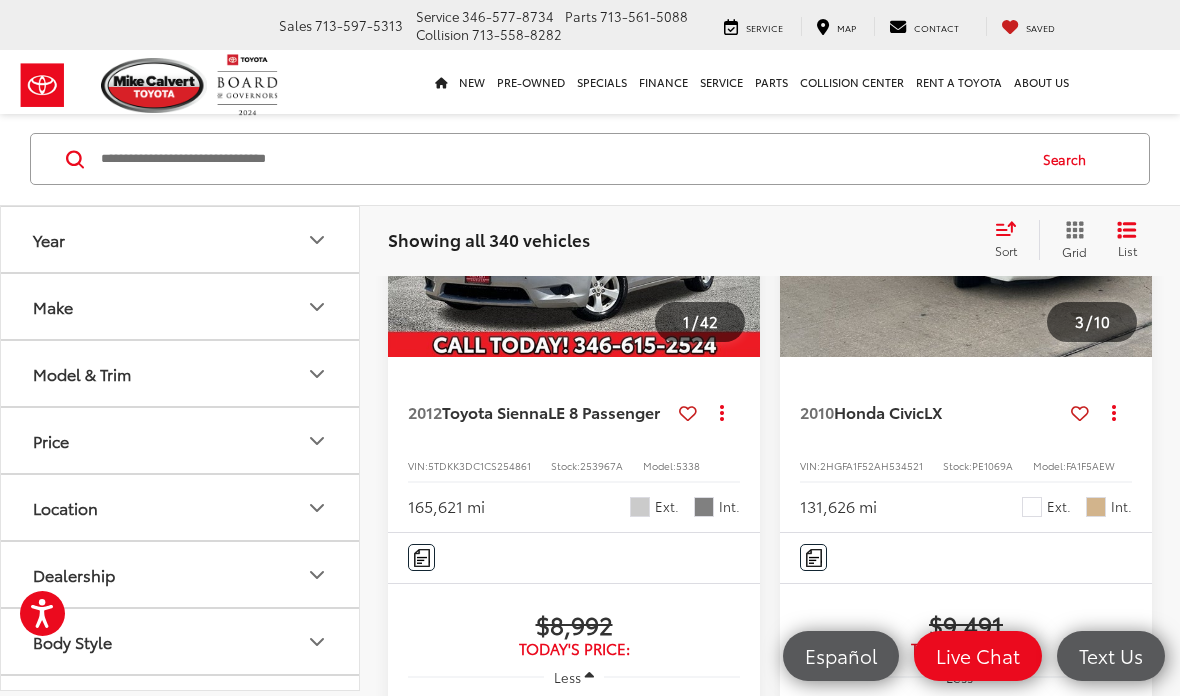 click at bounding box center [1132, 217] 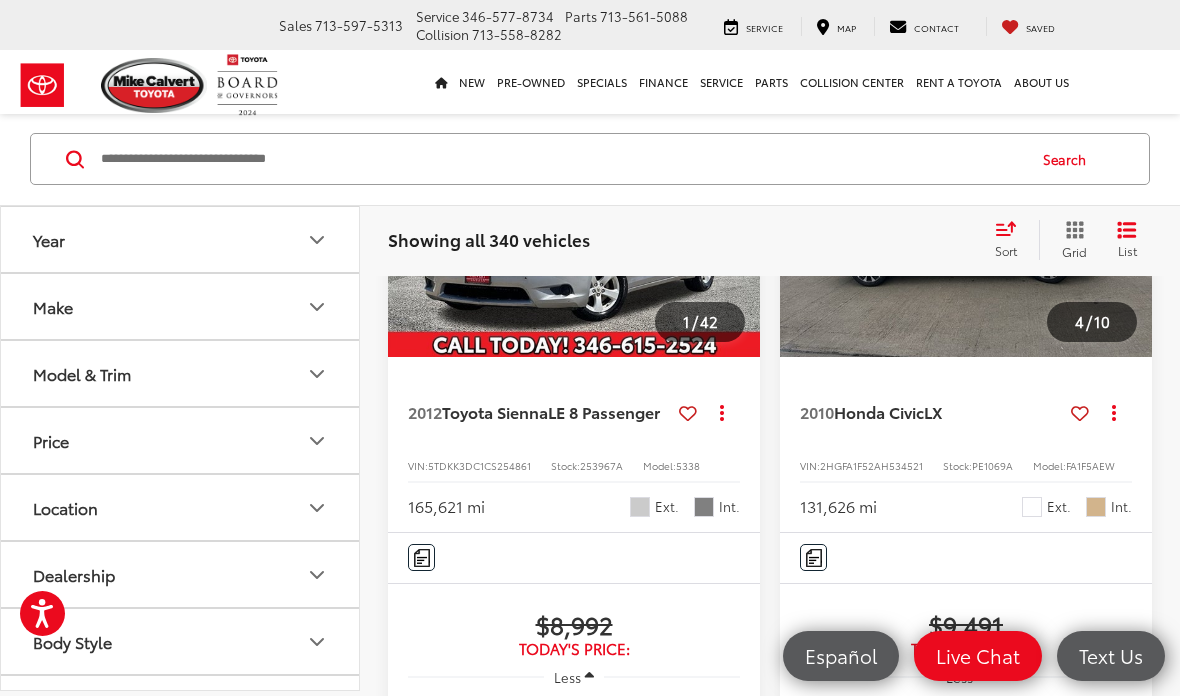 scroll, scrollTop: 0, scrollLeft: 1125, axis: horizontal 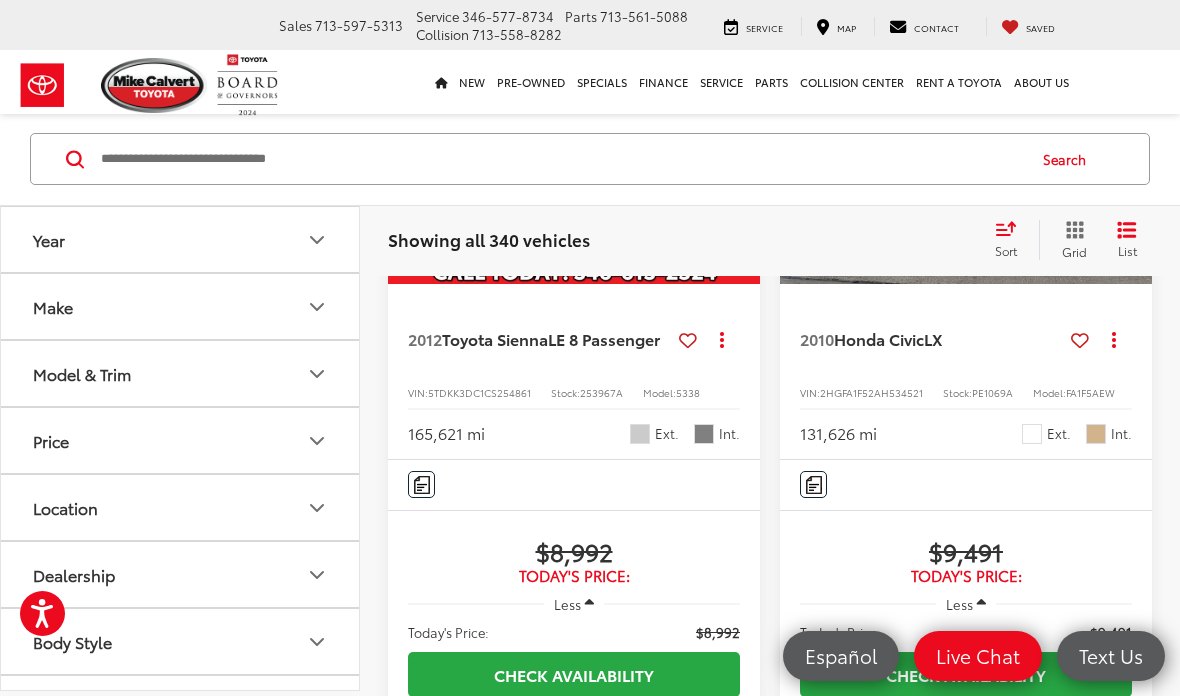 click at bounding box center (800, 144) 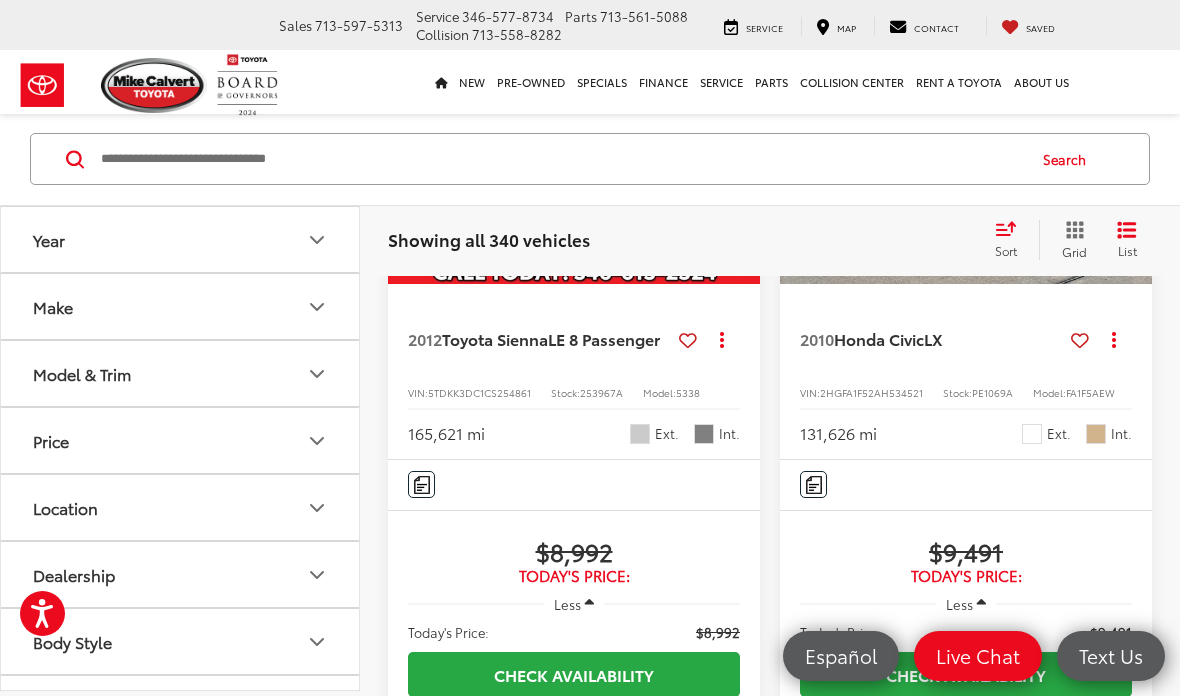 scroll, scrollTop: 0, scrollLeft: 750, axis: horizontal 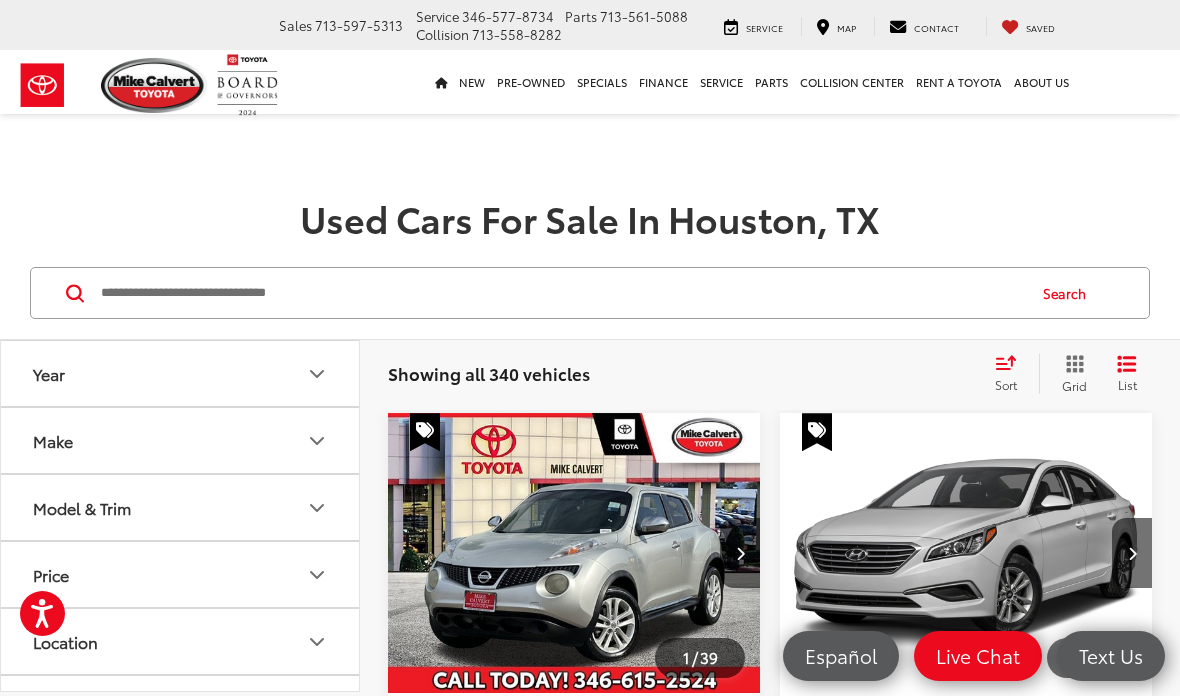 click on "Sort" at bounding box center (1012, 374) 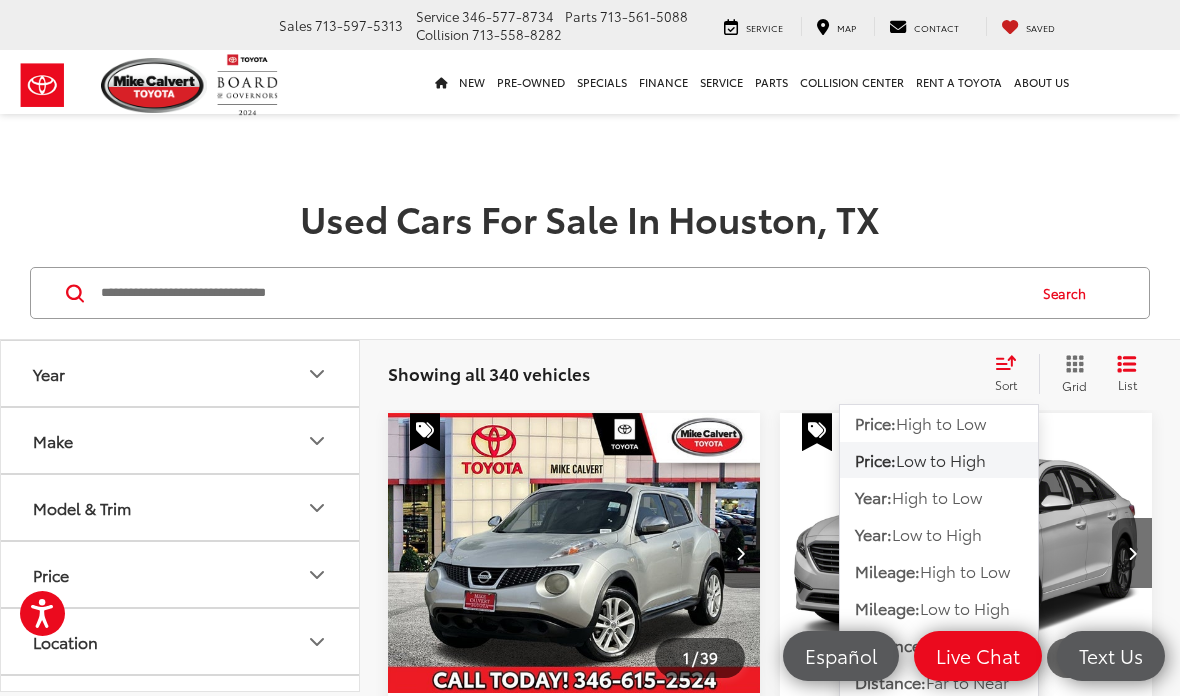 click at bounding box center [590, 158] 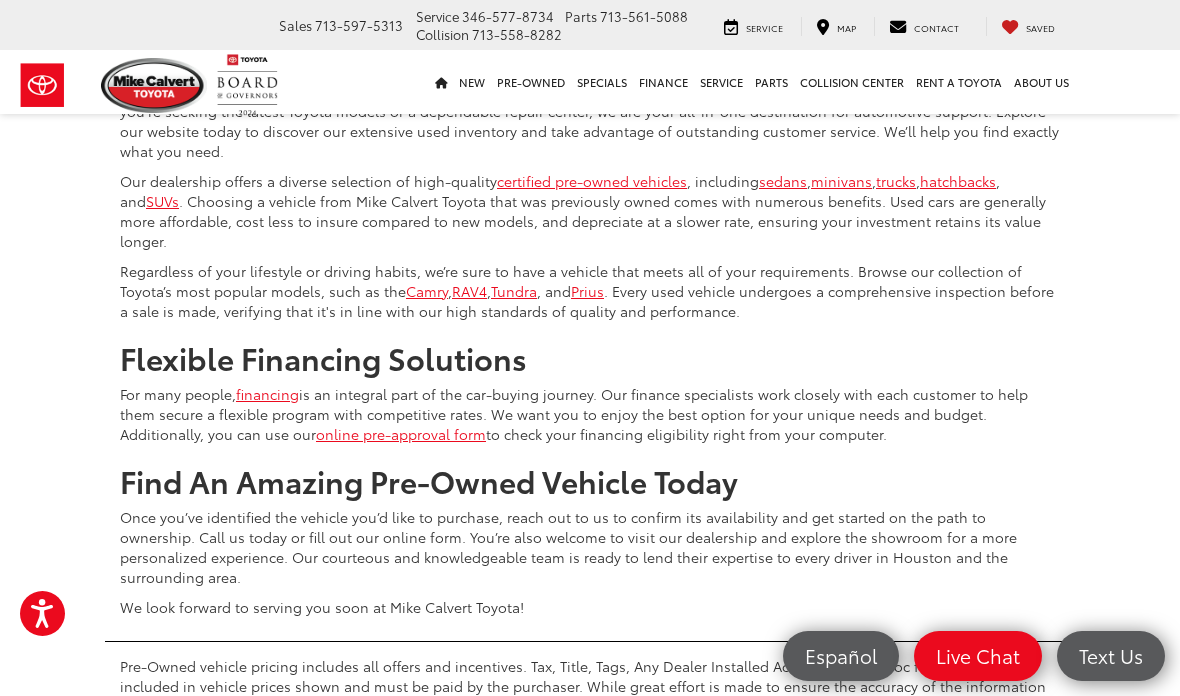 click on "3" at bounding box center (824, -41) 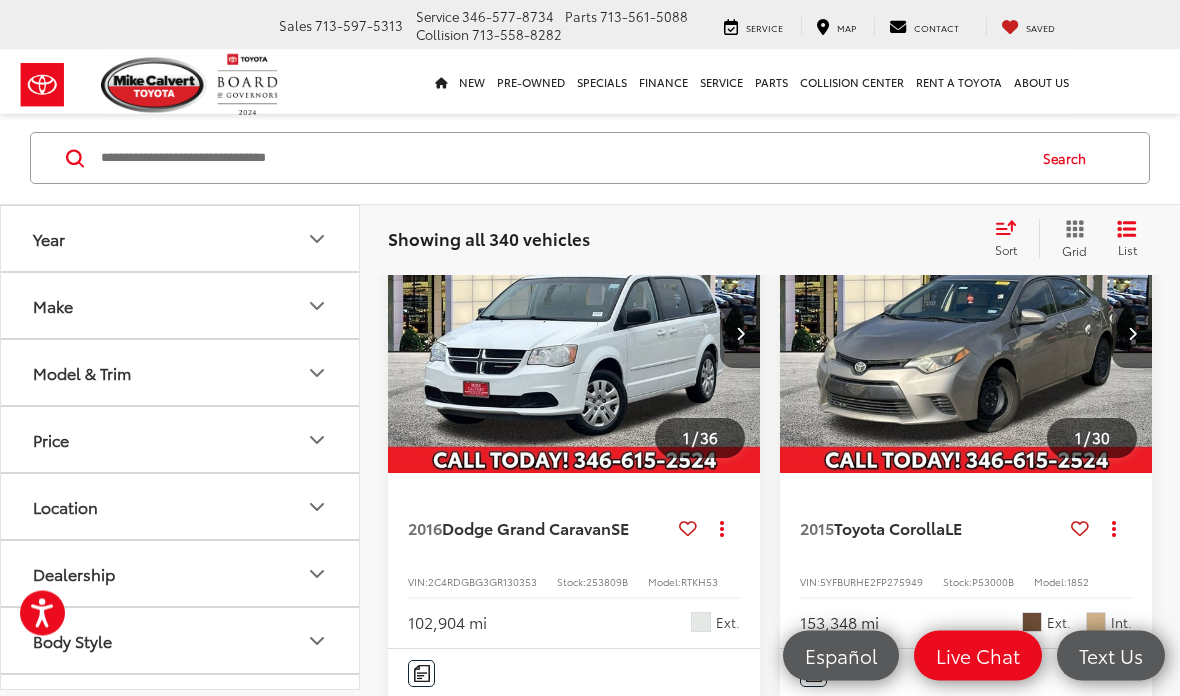 scroll, scrollTop: 221, scrollLeft: 0, axis: vertical 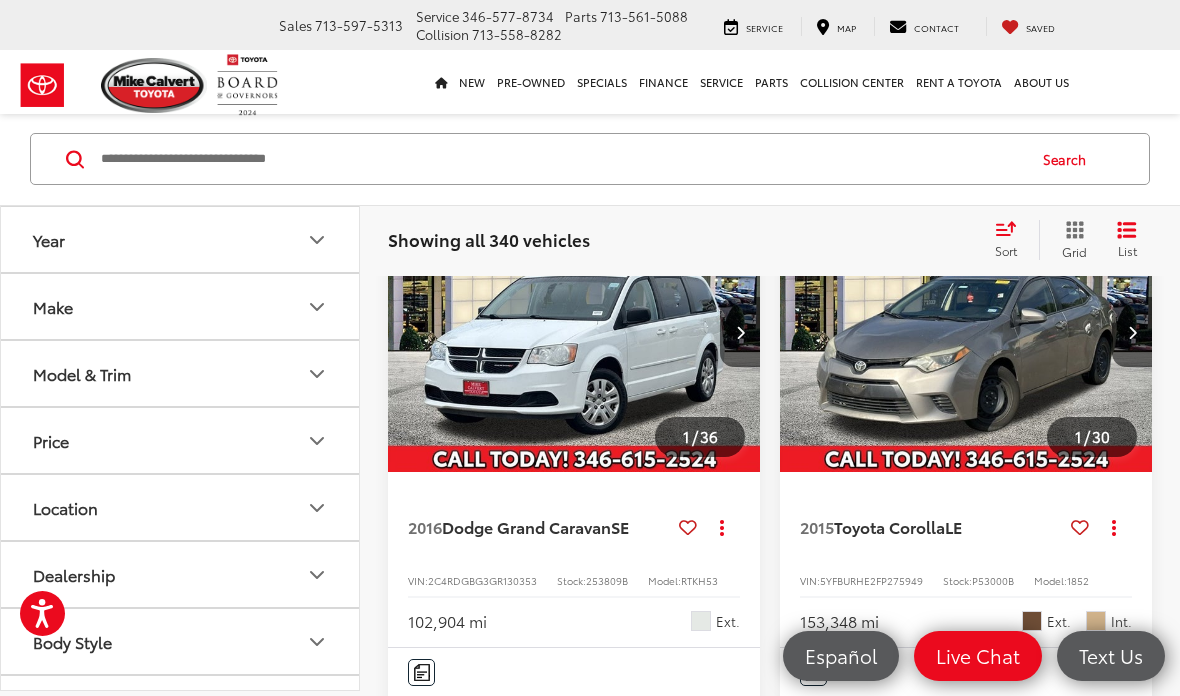 click at bounding box center (1132, 332) 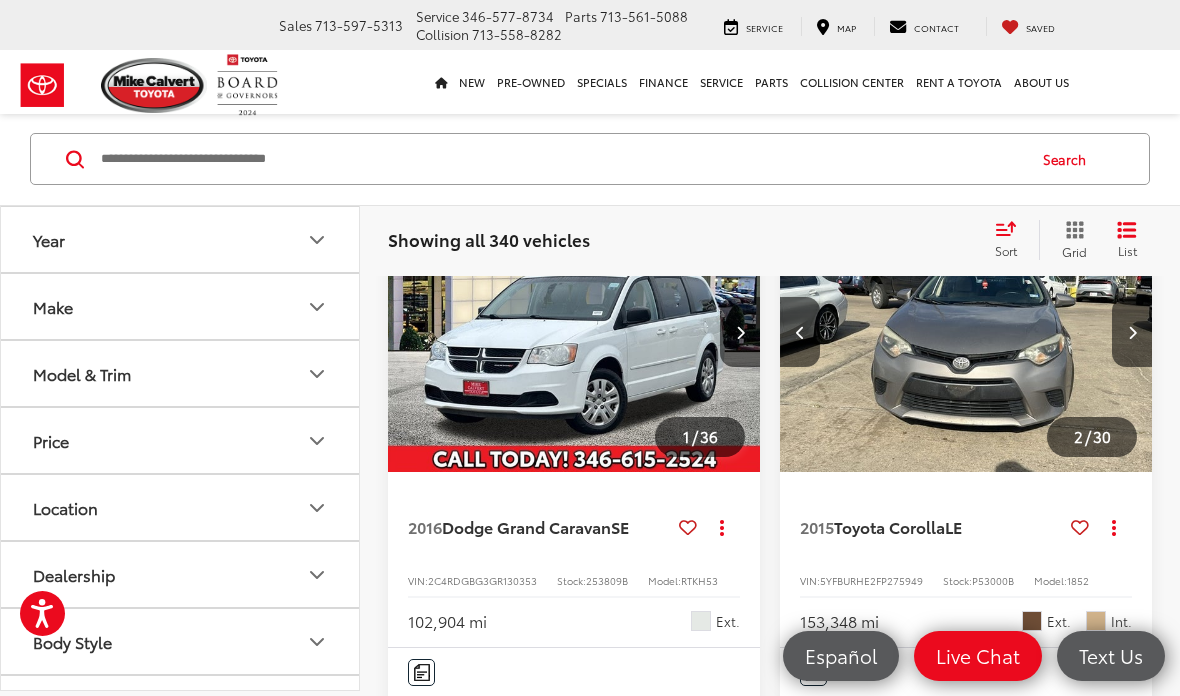 scroll, scrollTop: 0, scrollLeft: 375, axis: horizontal 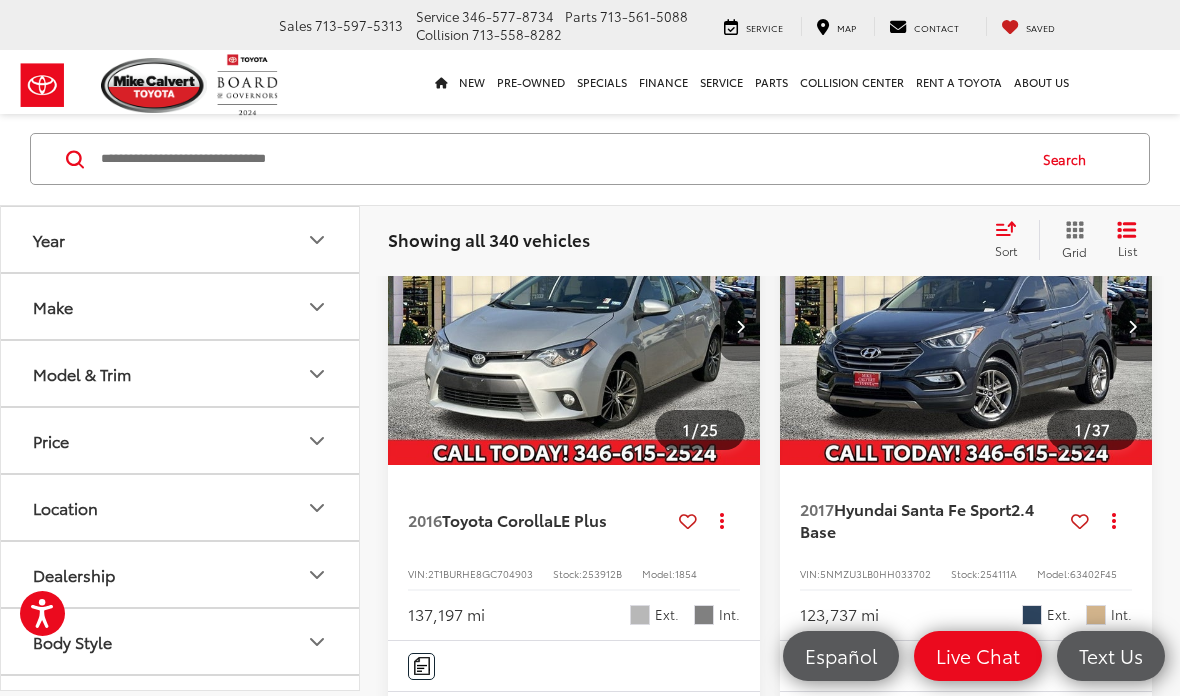 click on "Toyota Corolla" at bounding box center (497, 519) 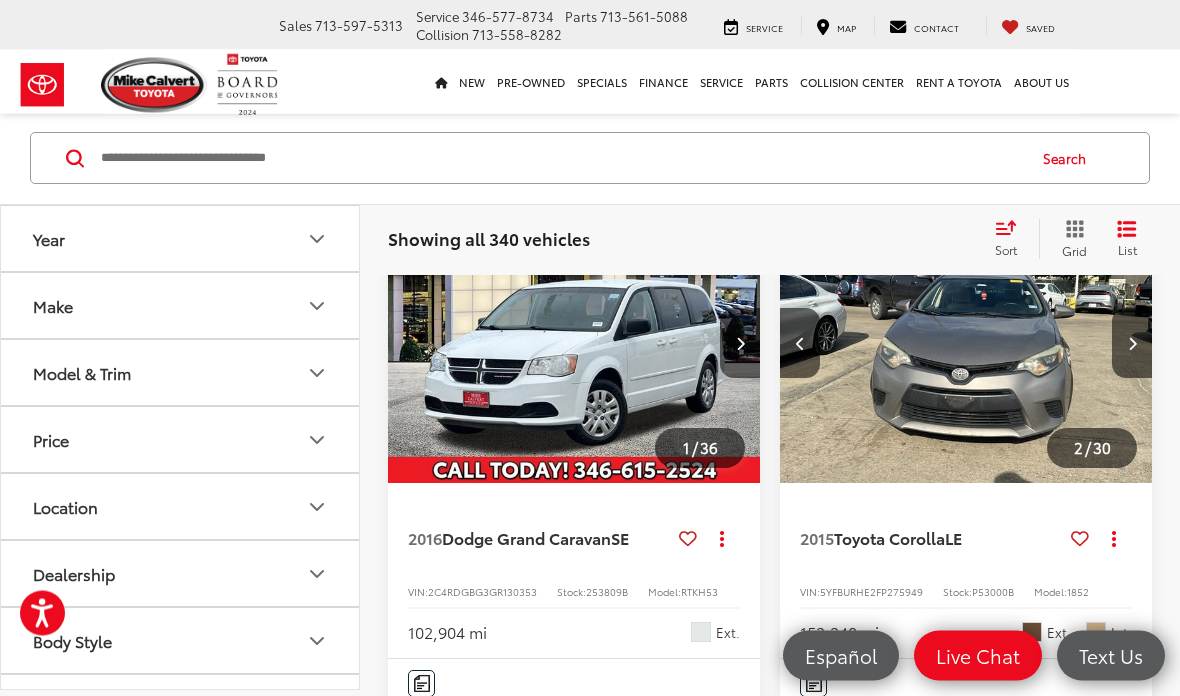 scroll, scrollTop: 208, scrollLeft: 0, axis: vertical 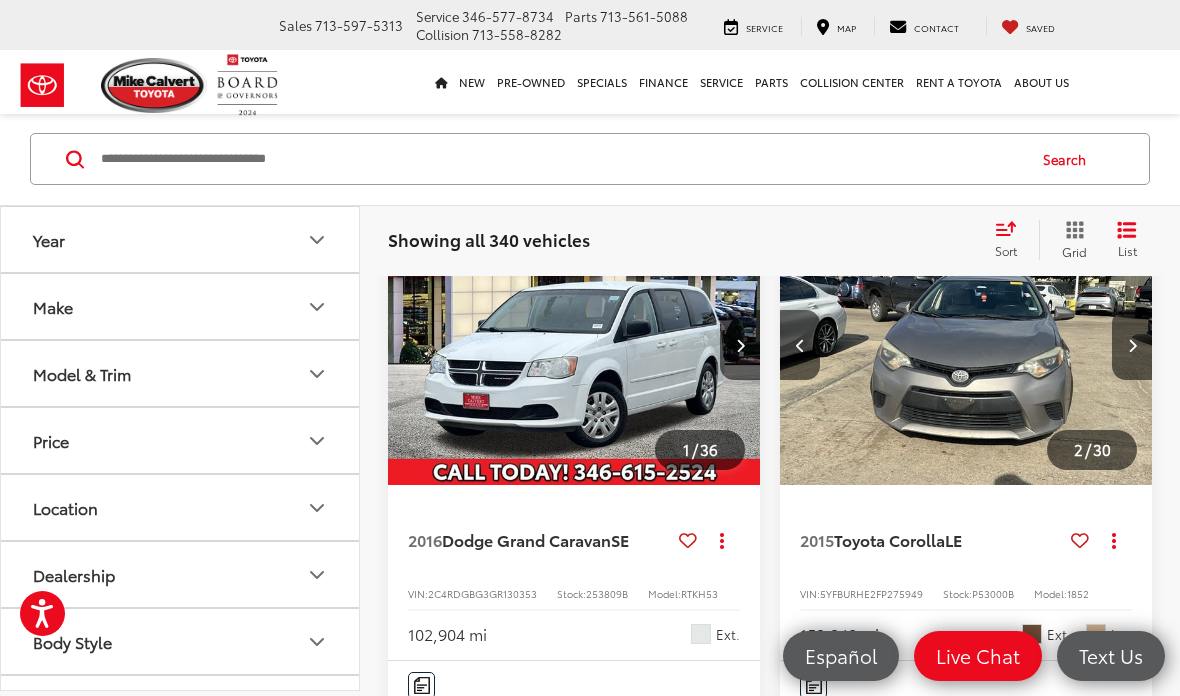 click at bounding box center (1132, 345) 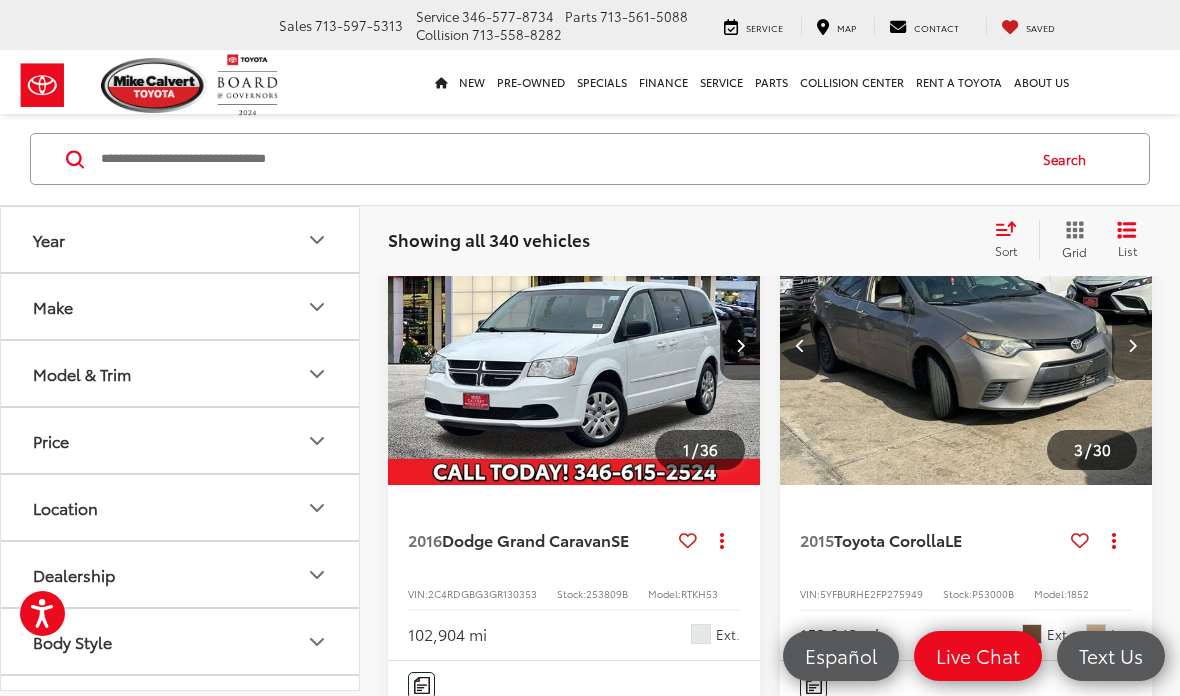 click at bounding box center (1132, 345) 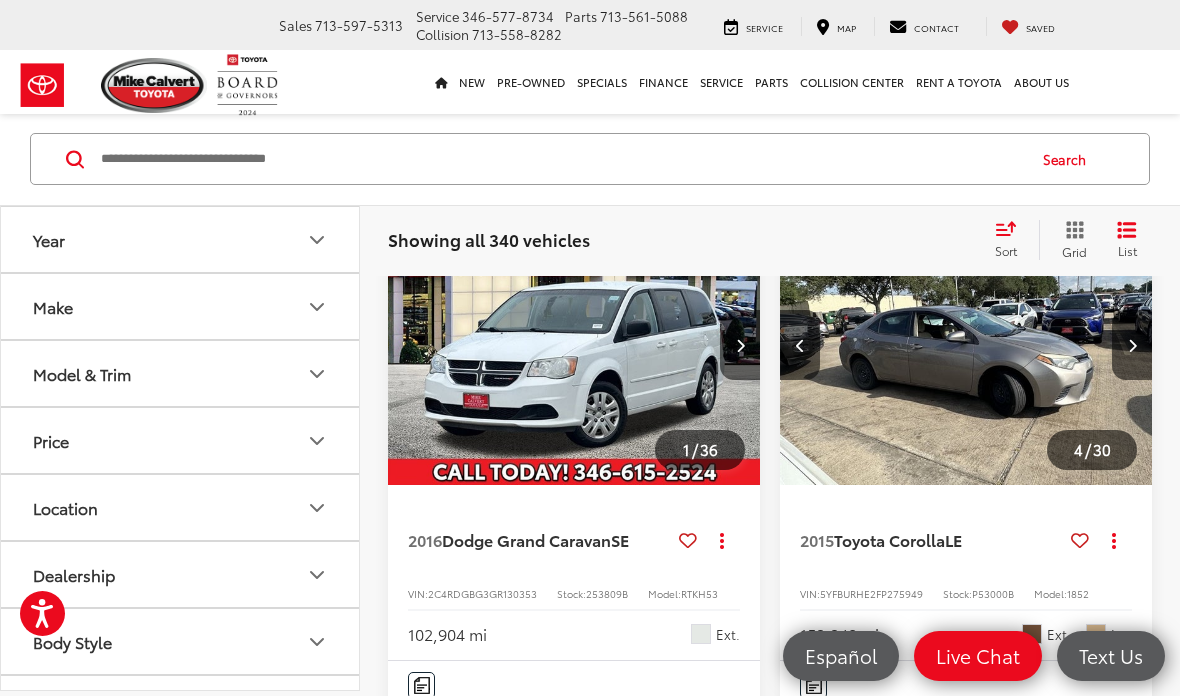 scroll, scrollTop: 0, scrollLeft: 1124, axis: horizontal 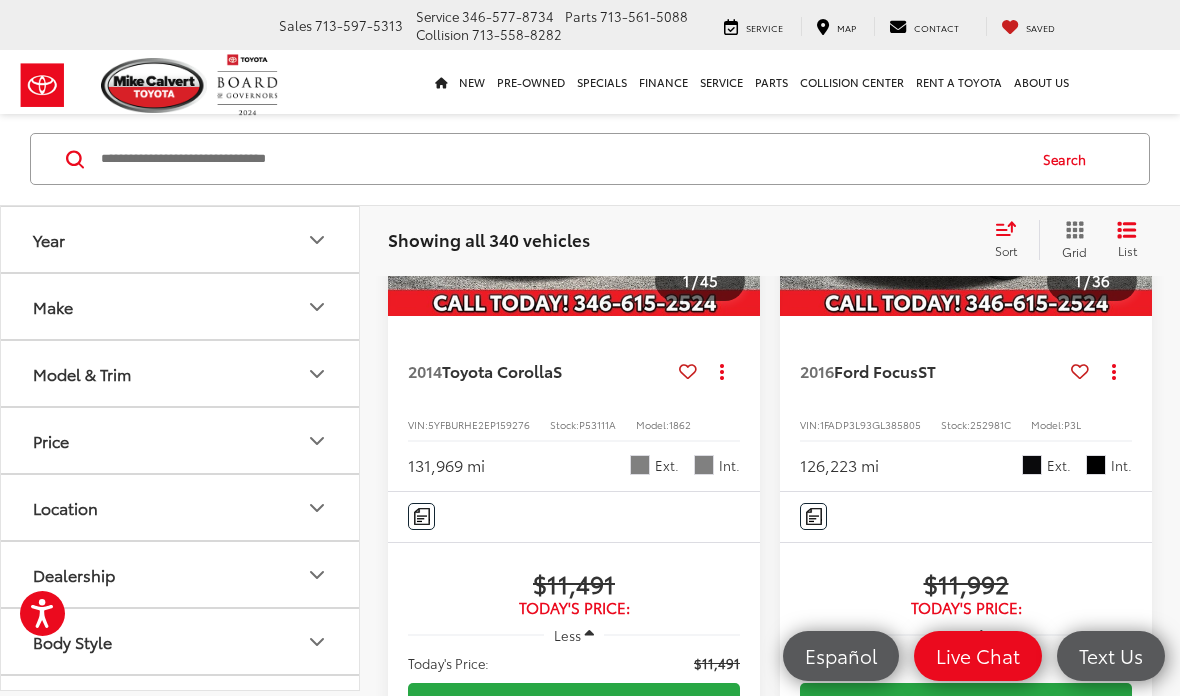 click at bounding box center [574, 176] 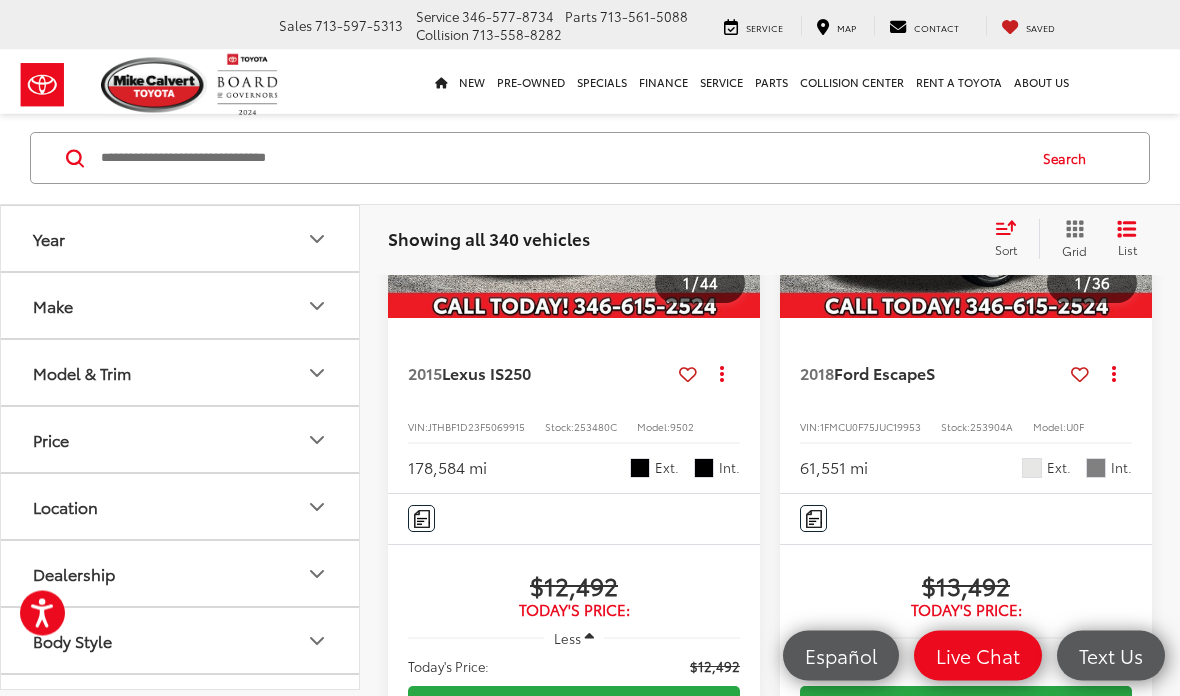 scroll, scrollTop: 3412, scrollLeft: 0, axis: vertical 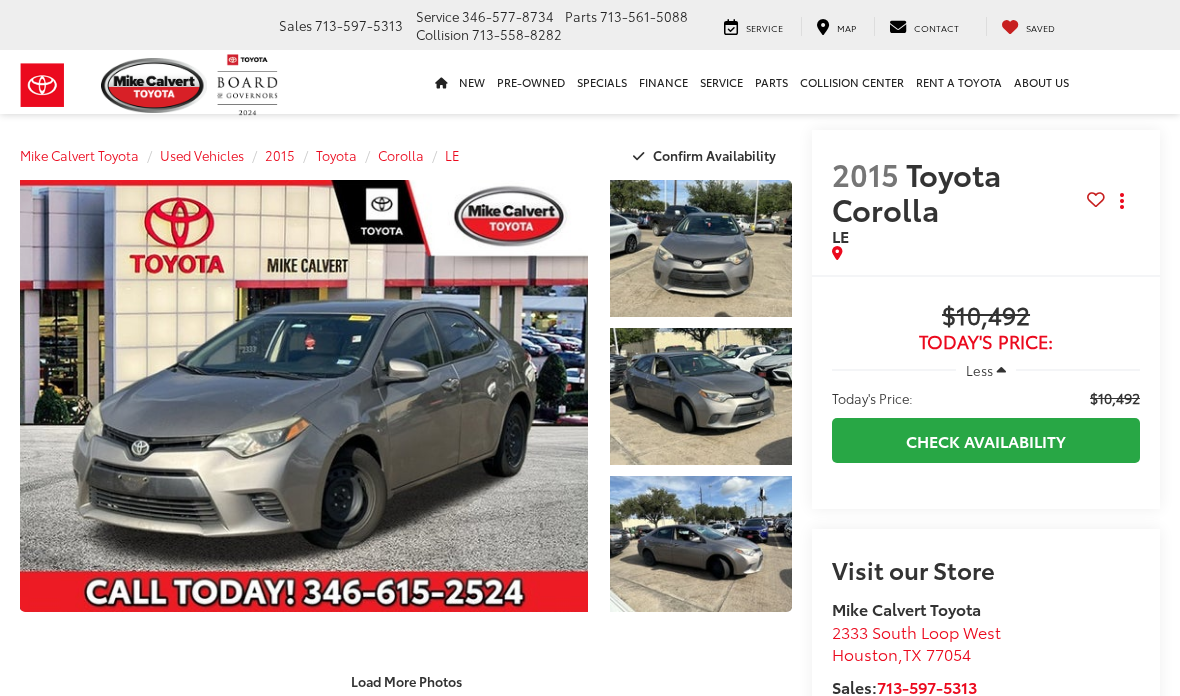 click at bounding box center (304, 396) 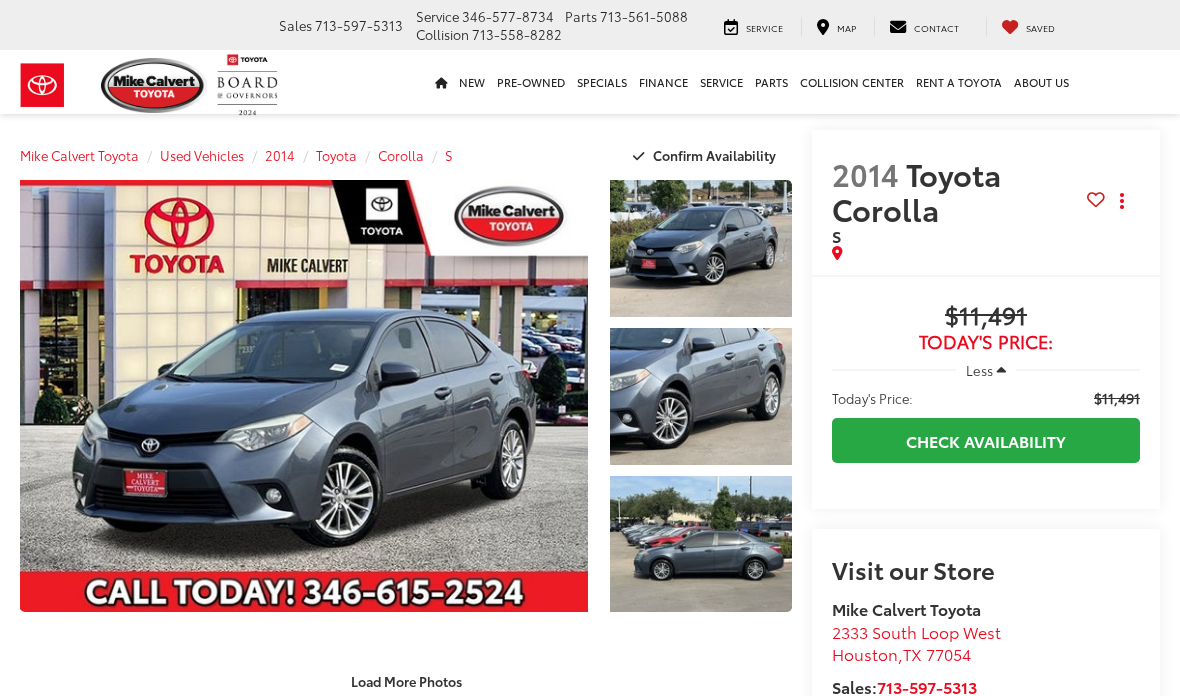 scroll, scrollTop: 0, scrollLeft: 0, axis: both 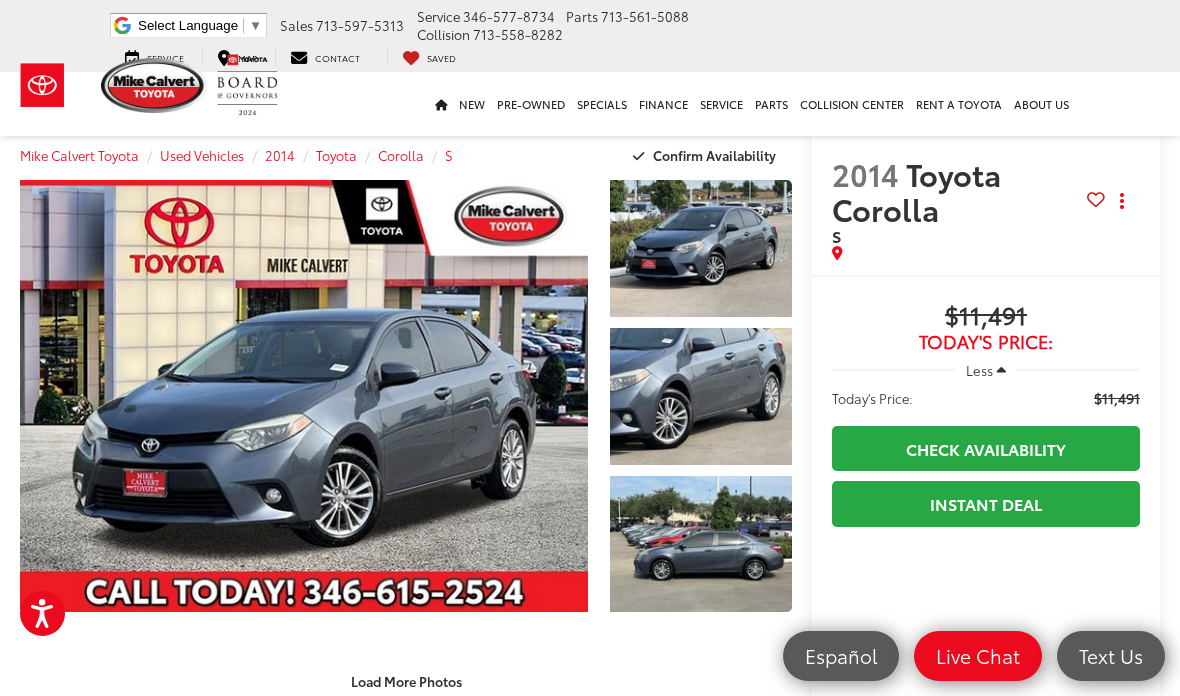 click at bounding box center (304, 396) 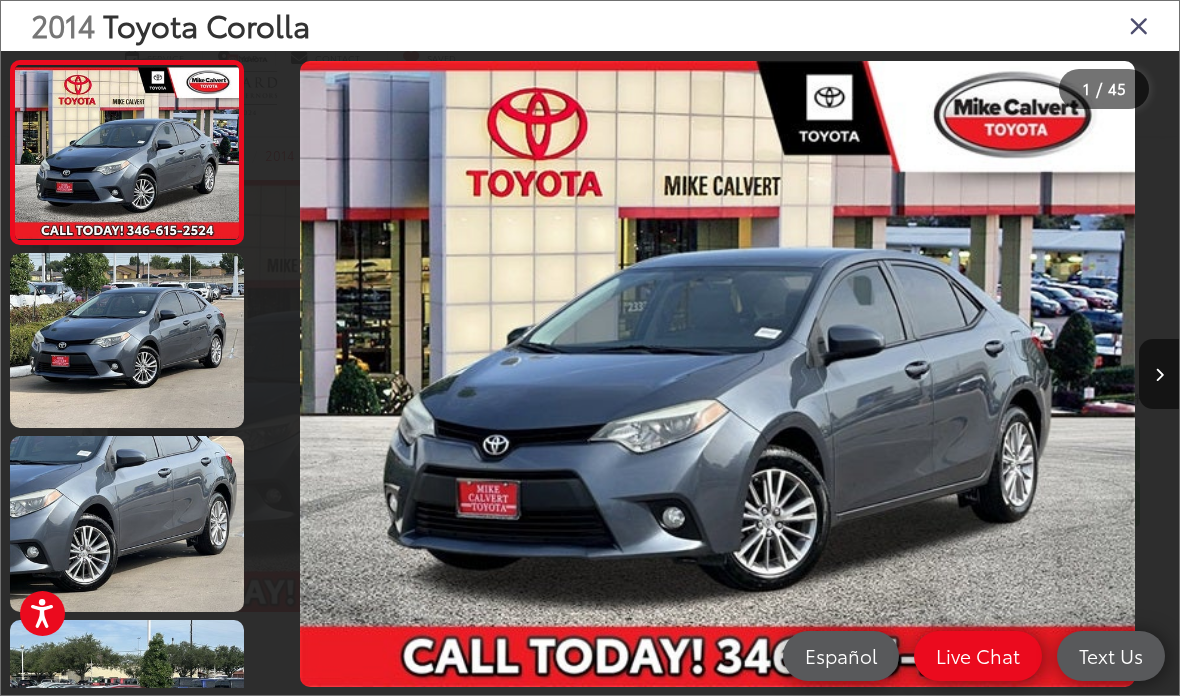 click at bounding box center [127, 340] 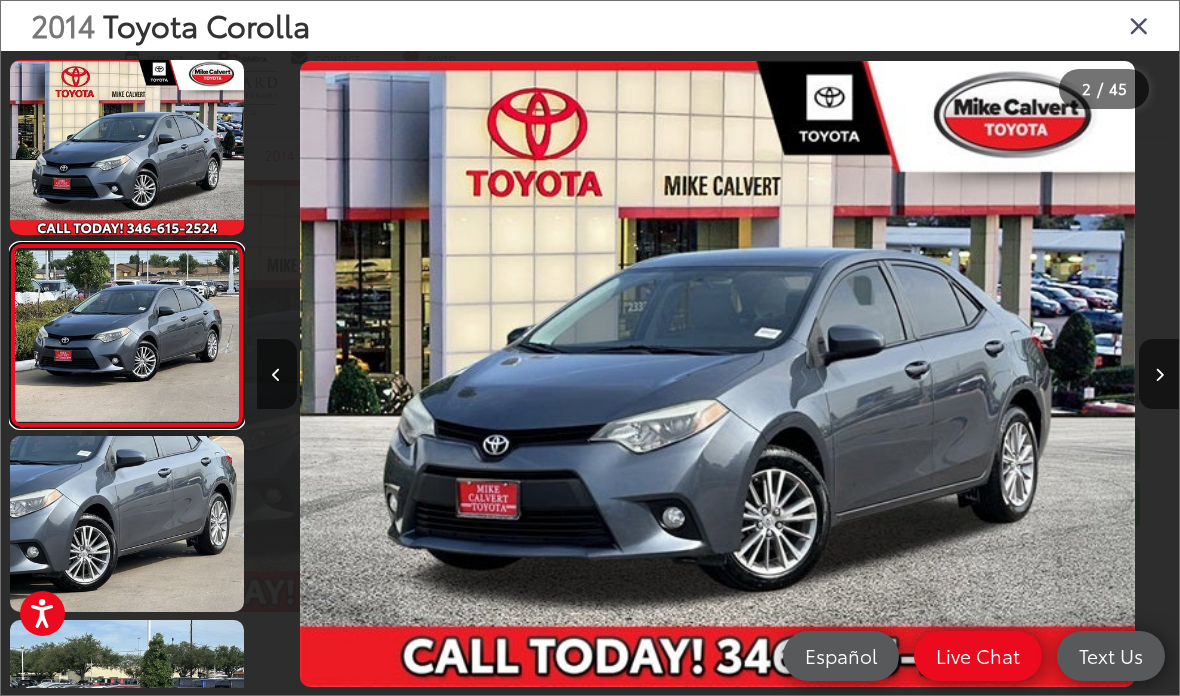 scroll, scrollTop: 0, scrollLeft: 864, axis: horizontal 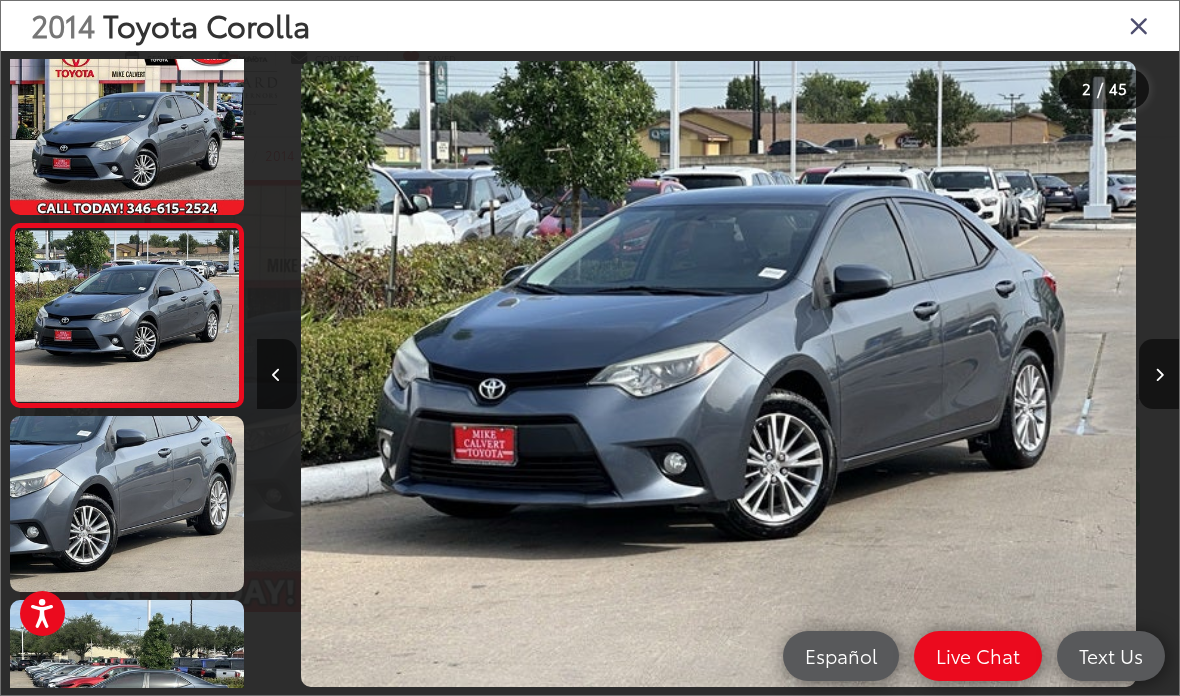 click at bounding box center (127, 503) 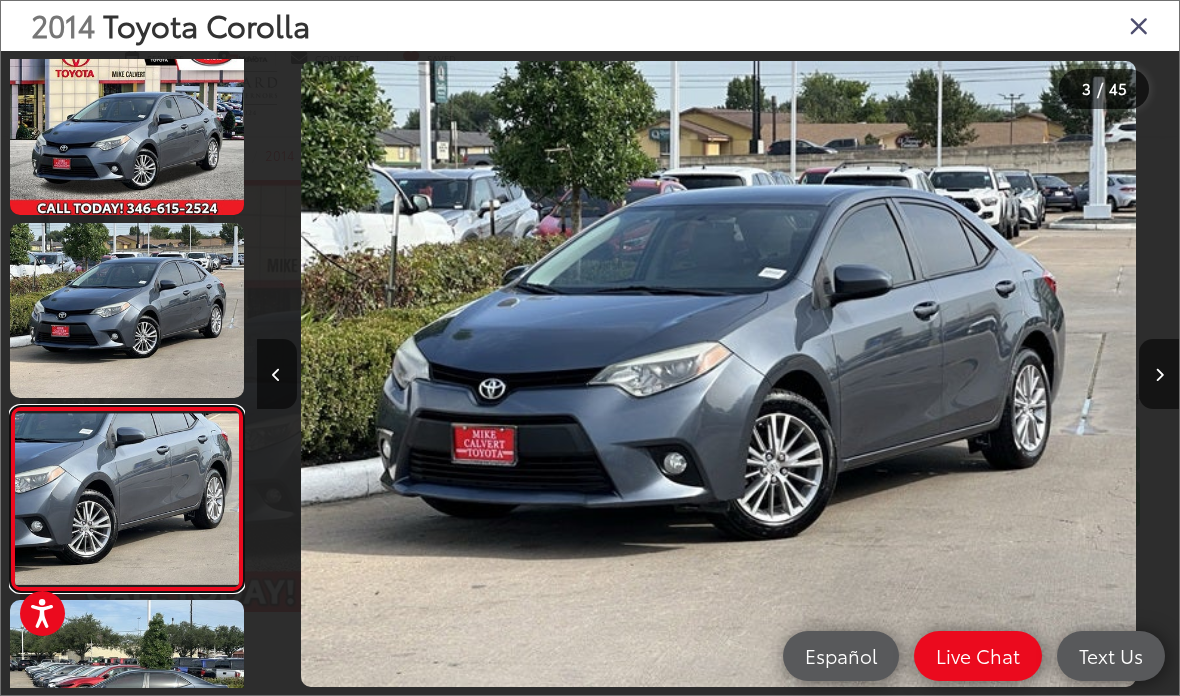 scroll, scrollTop: 0, scrollLeft: 1668, axis: horizontal 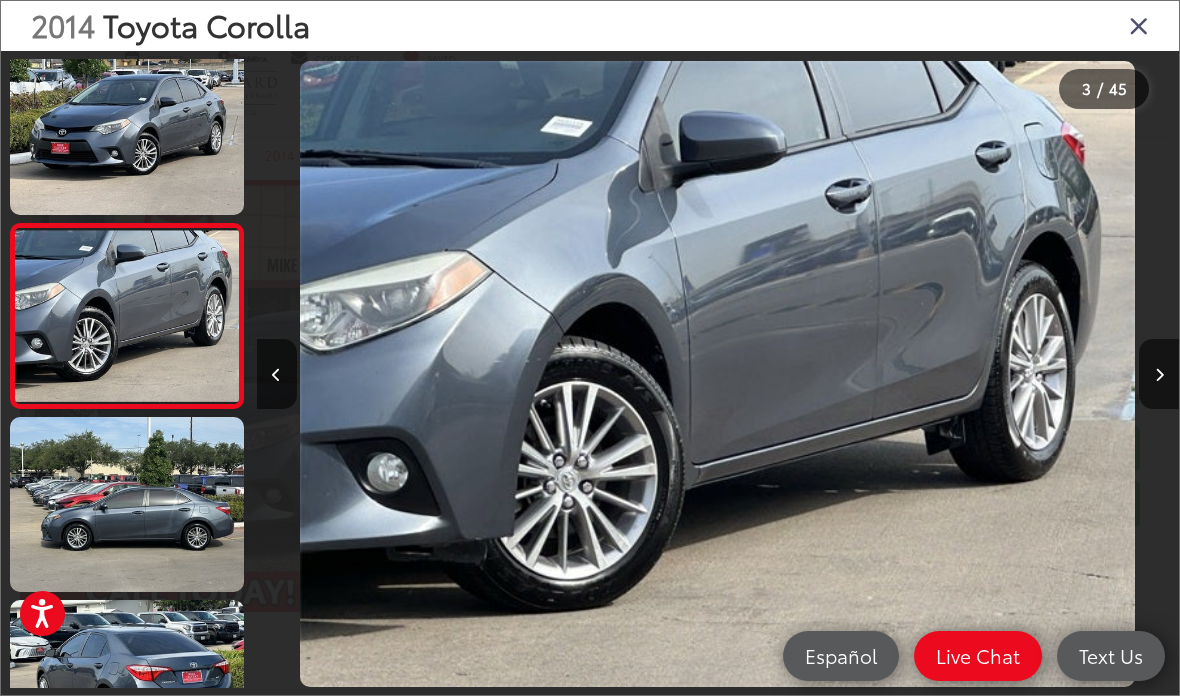 click at bounding box center (127, 504) 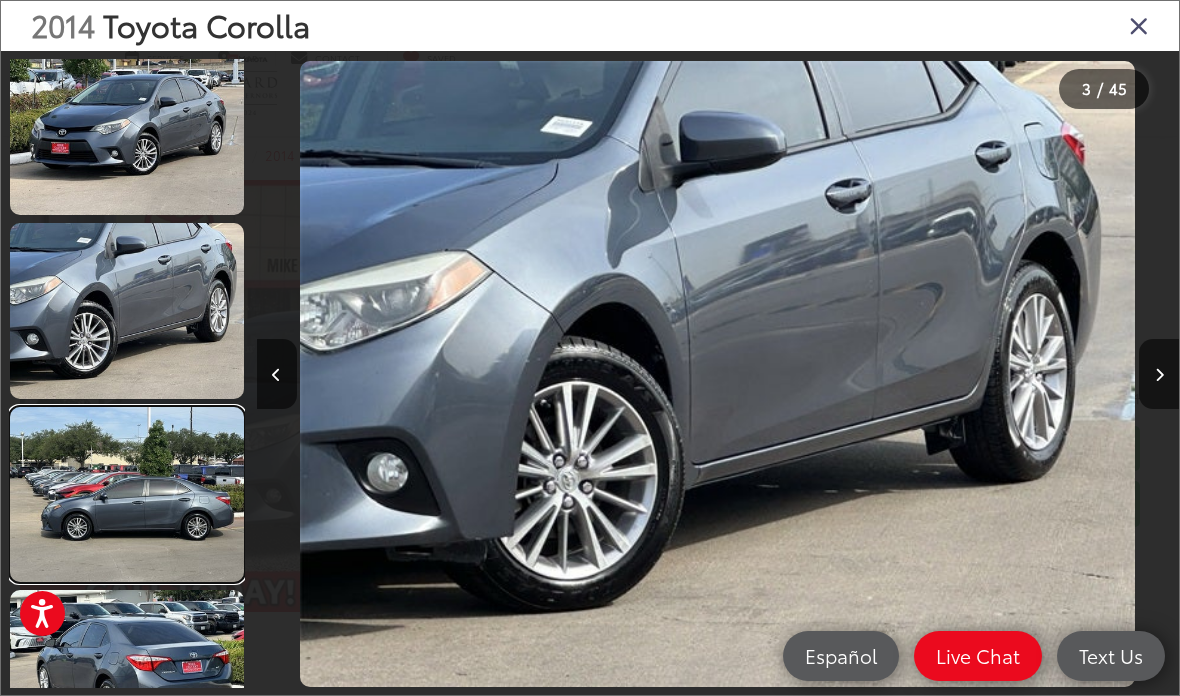 scroll, scrollTop: 270, scrollLeft: 0, axis: vertical 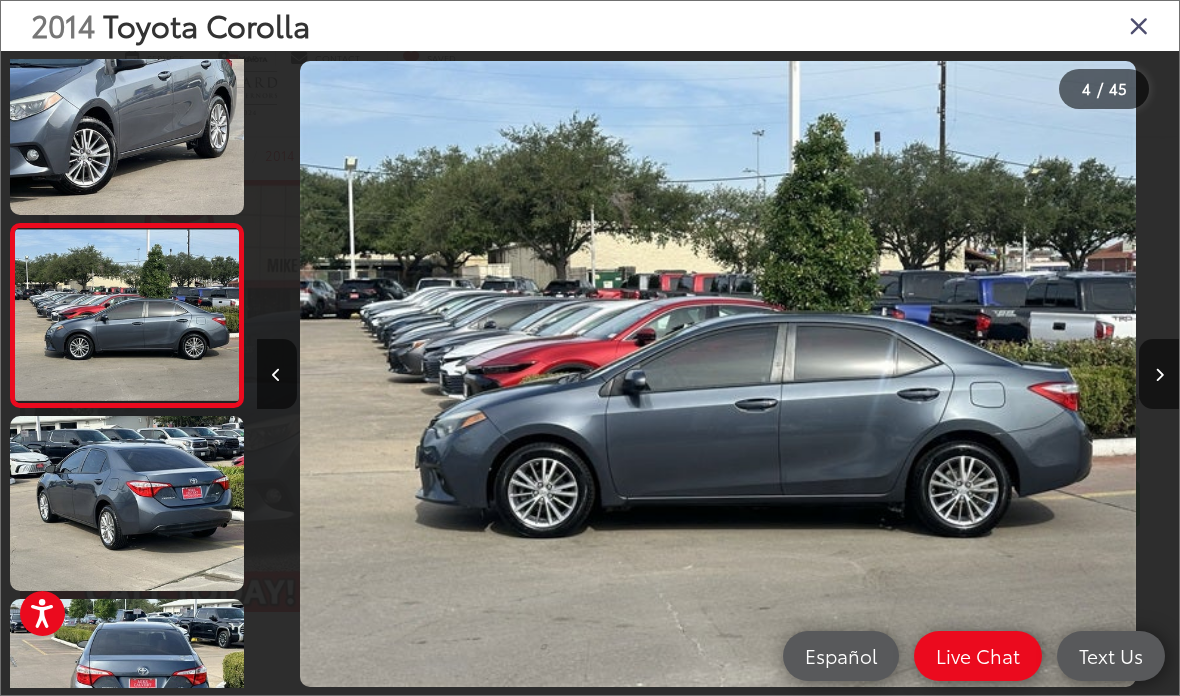 click at bounding box center (127, 503) 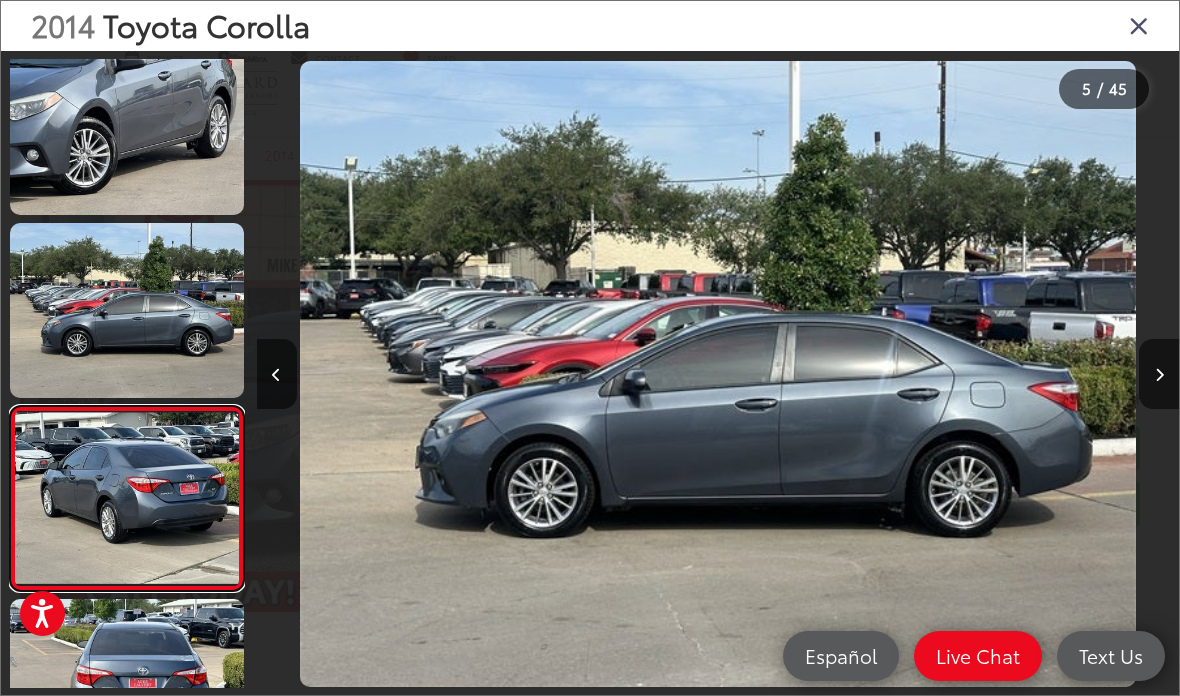 scroll, scrollTop: 554, scrollLeft: 0, axis: vertical 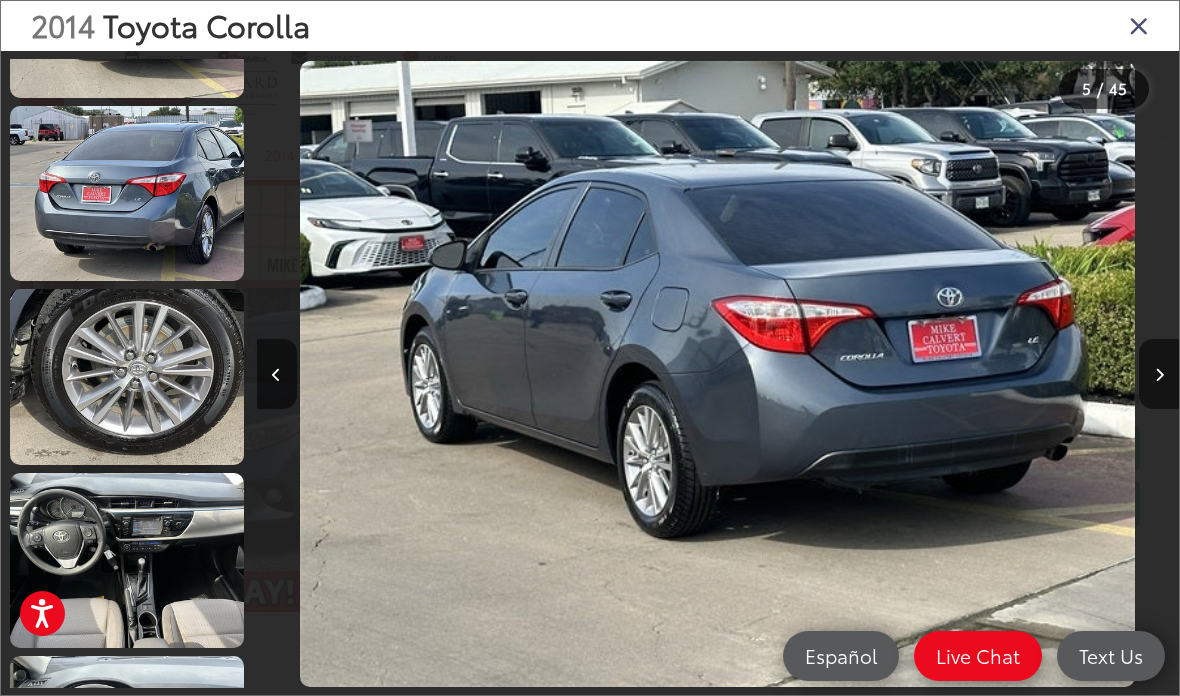 click at bounding box center (1139, 25) 